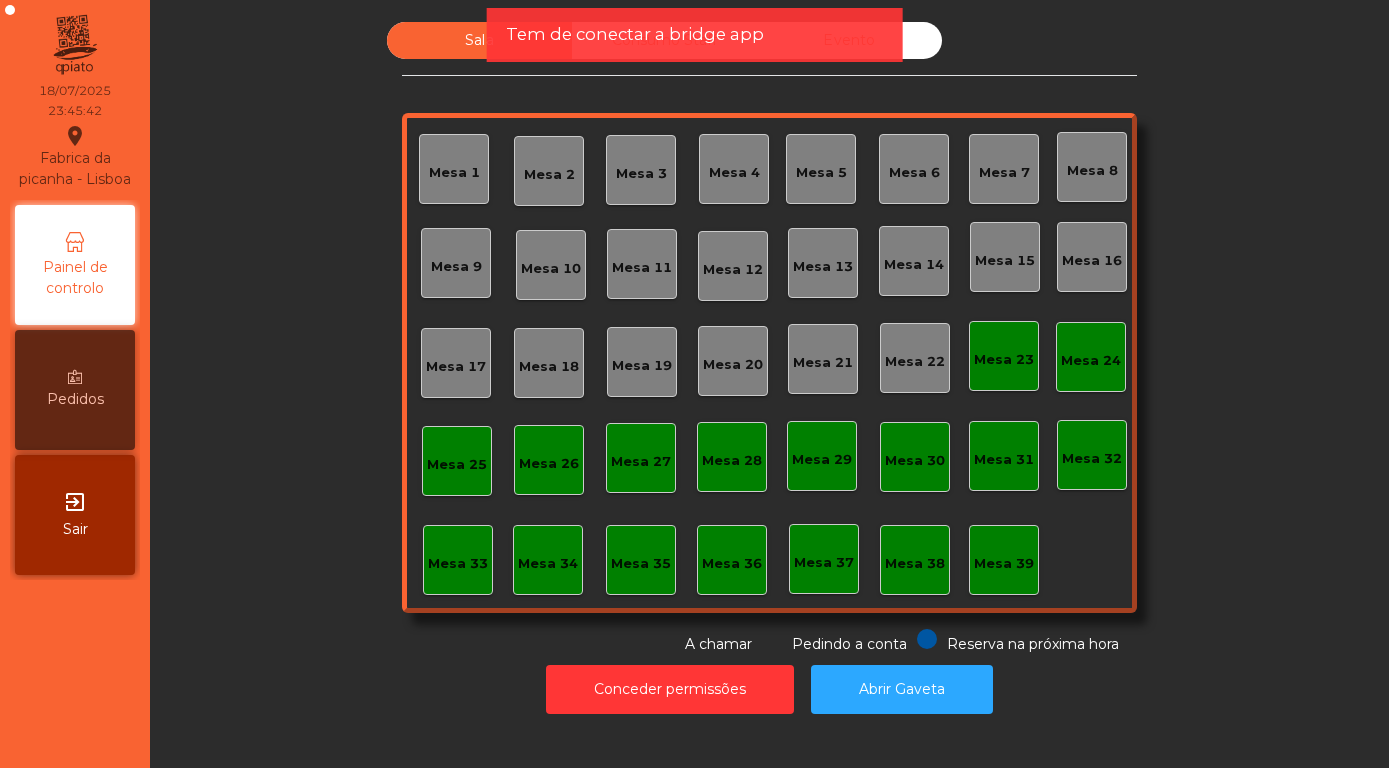 scroll, scrollTop: 0, scrollLeft: 0, axis: both 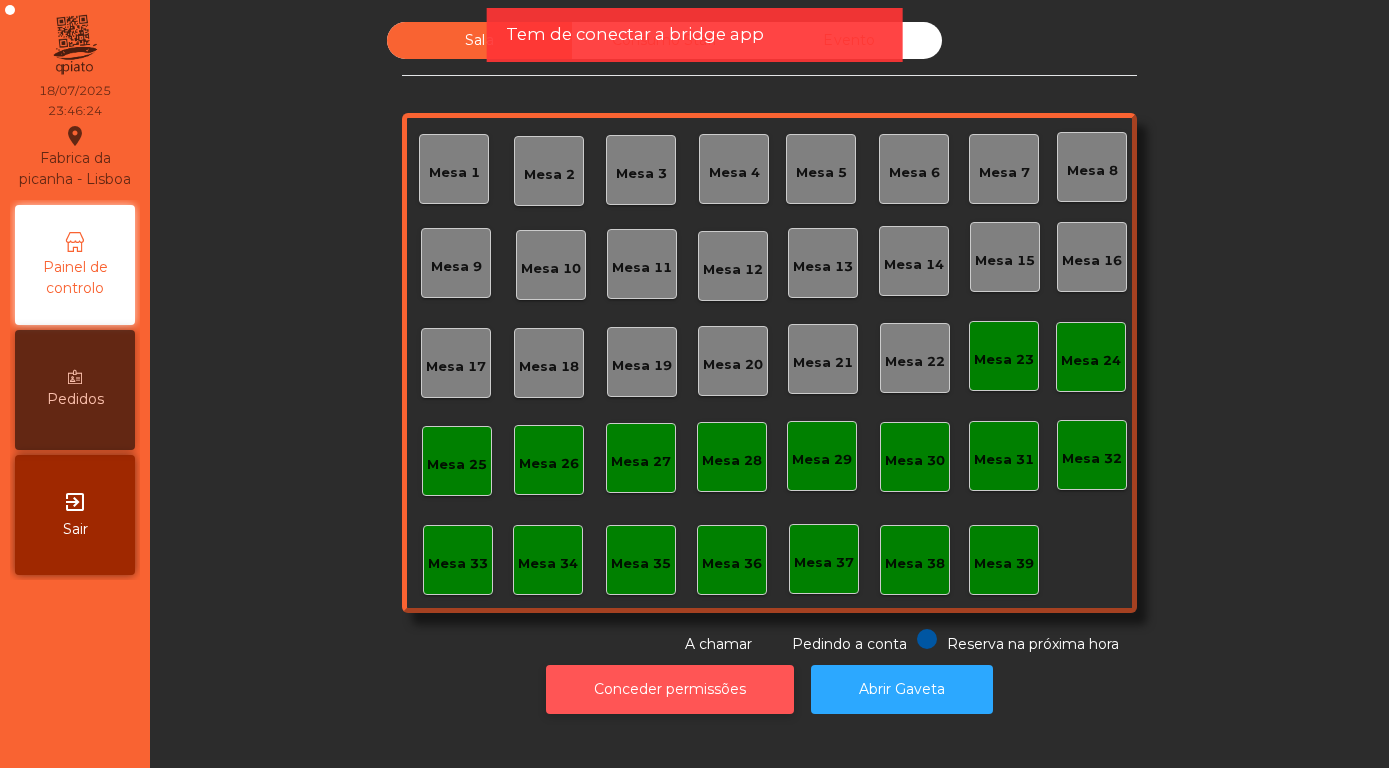 click on "Conceder permissões" 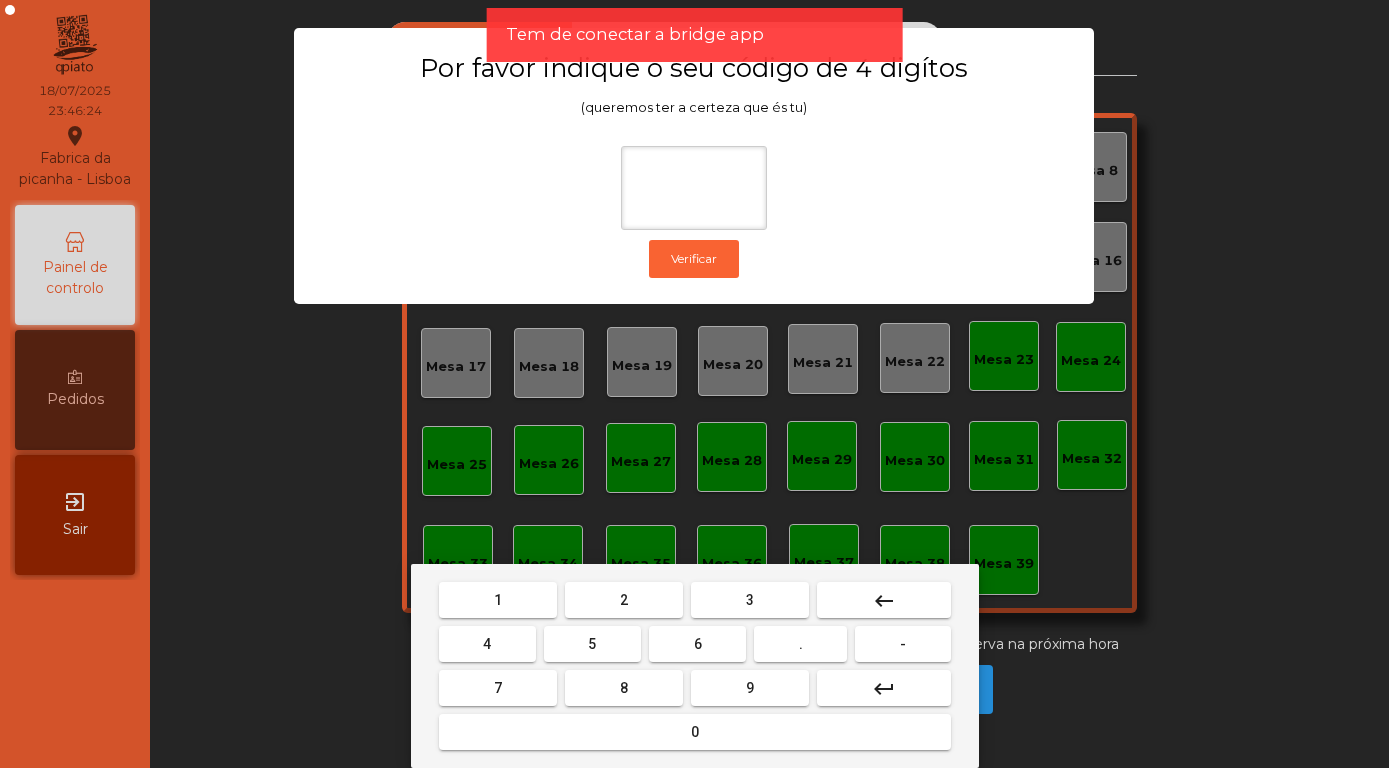 click on "8" at bounding box center (624, 688) 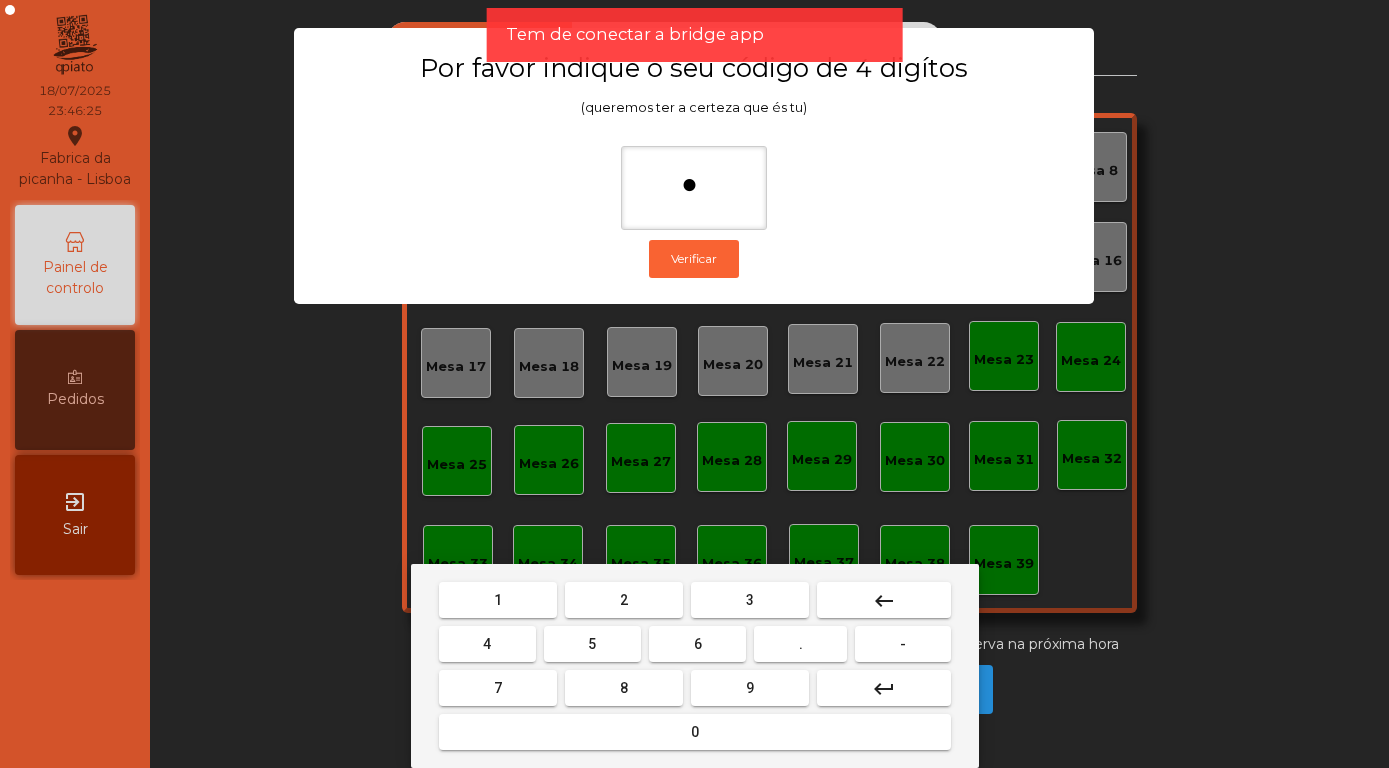 click on "4" at bounding box center (487, 644) 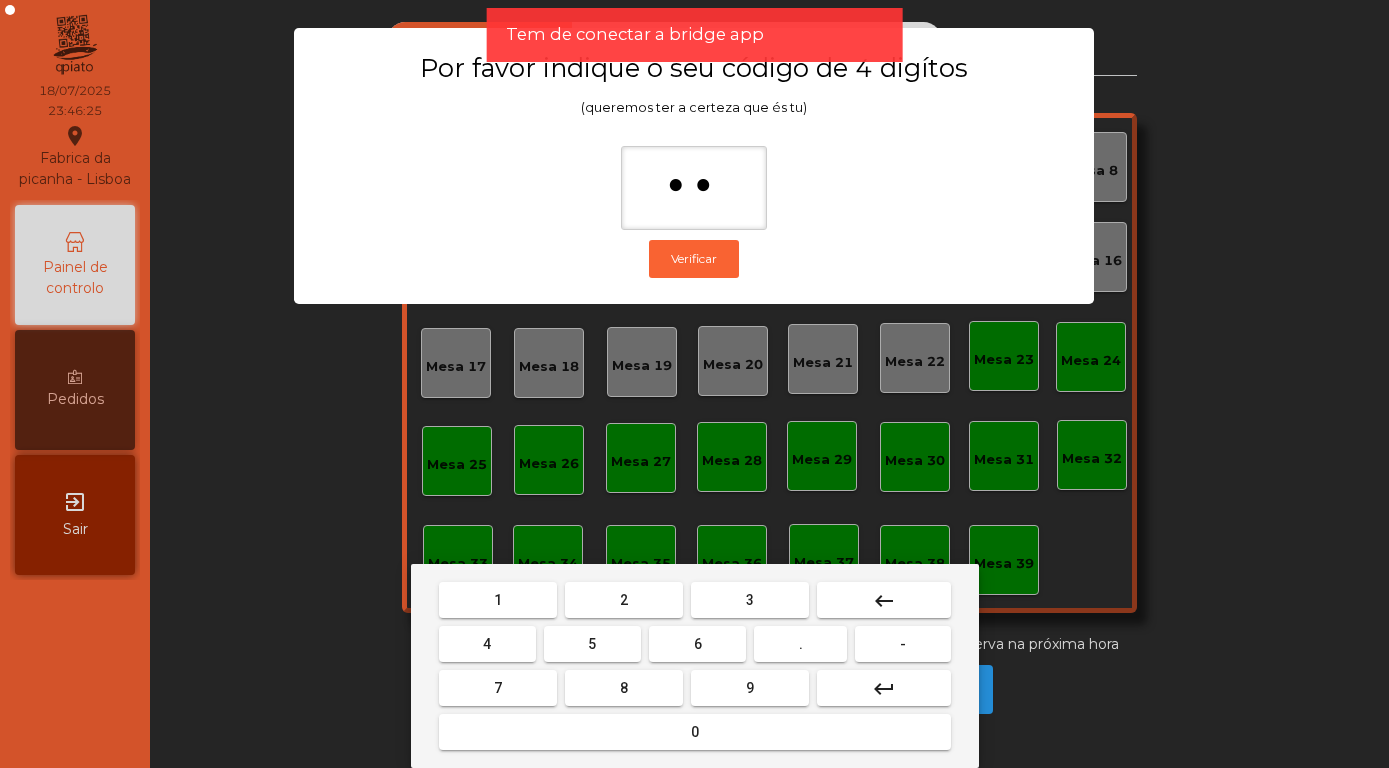 click on "5" at bounding box center (592, 644) 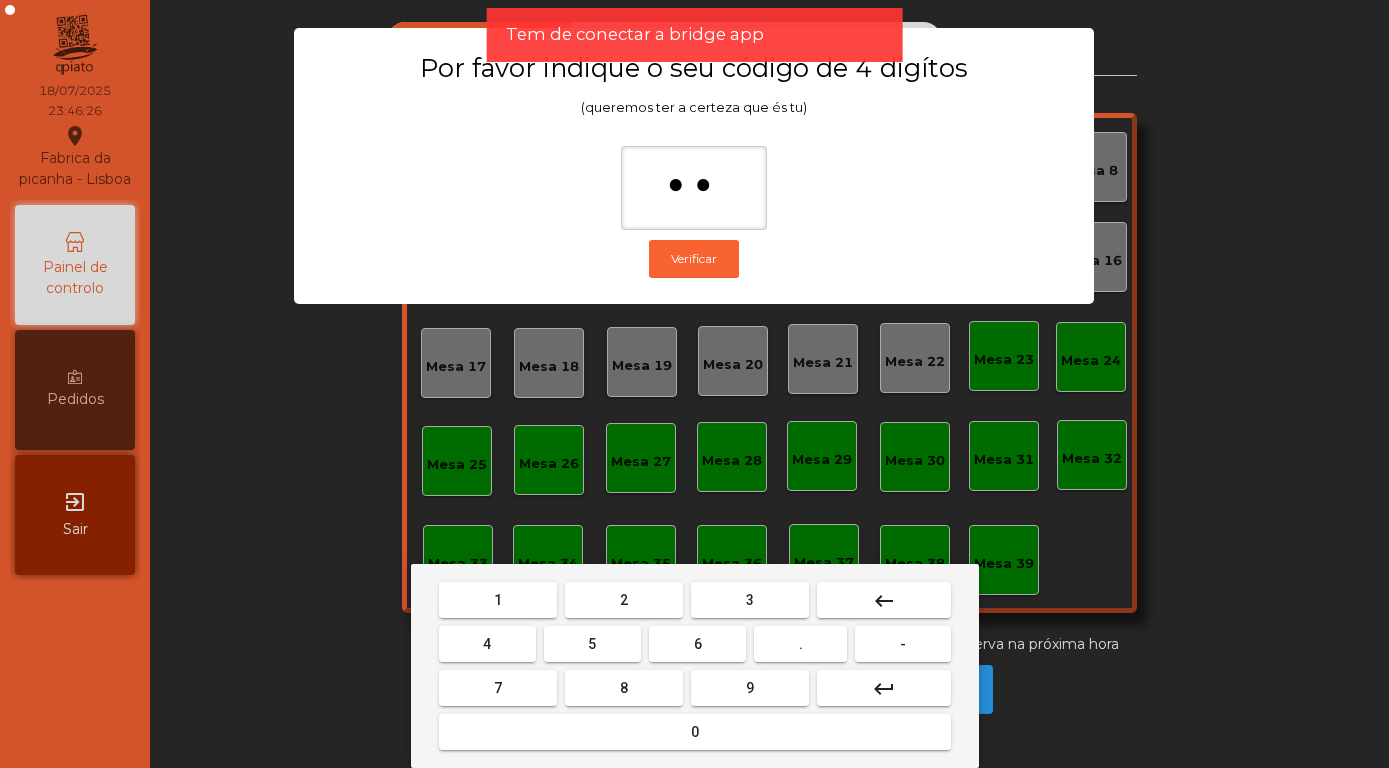 click on "5" at bounding box center (592, 644) 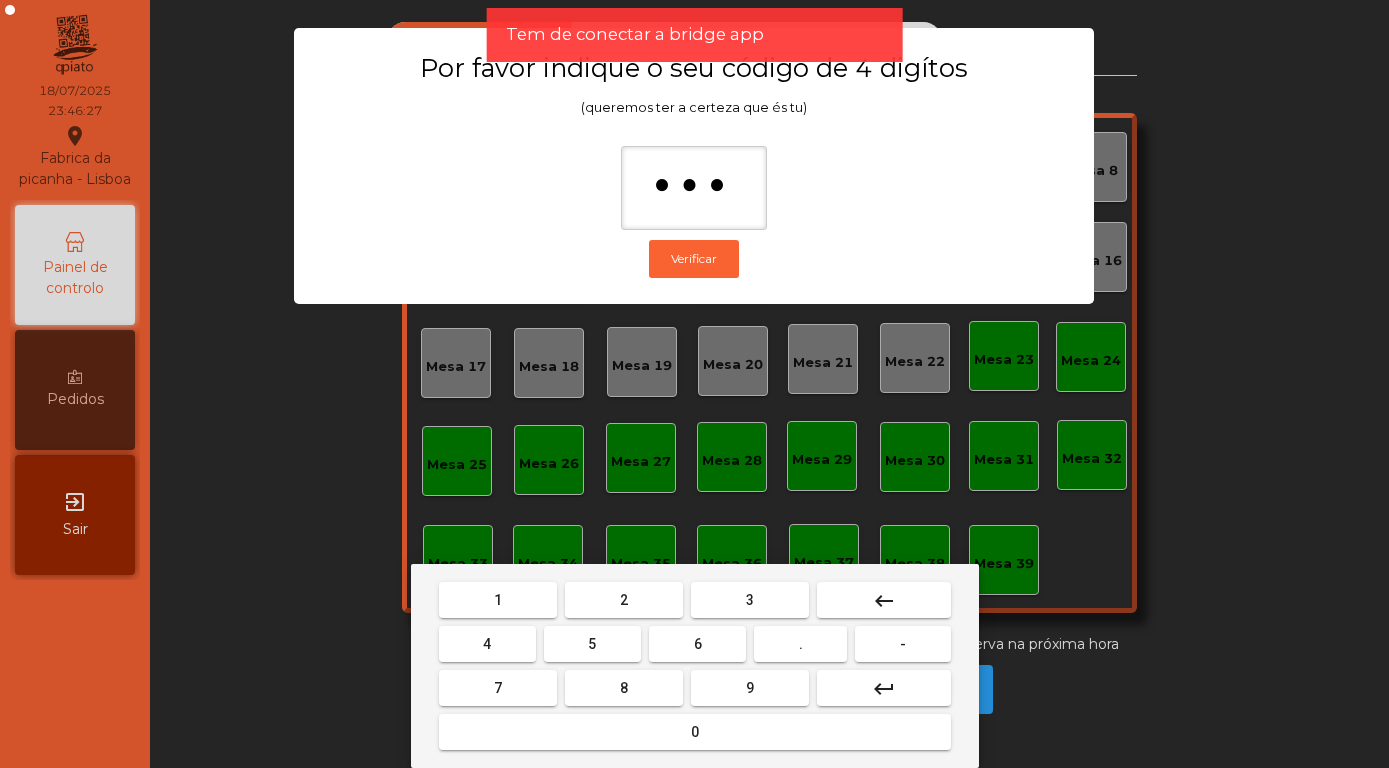 click on "7" at bounding box center [498, 688] 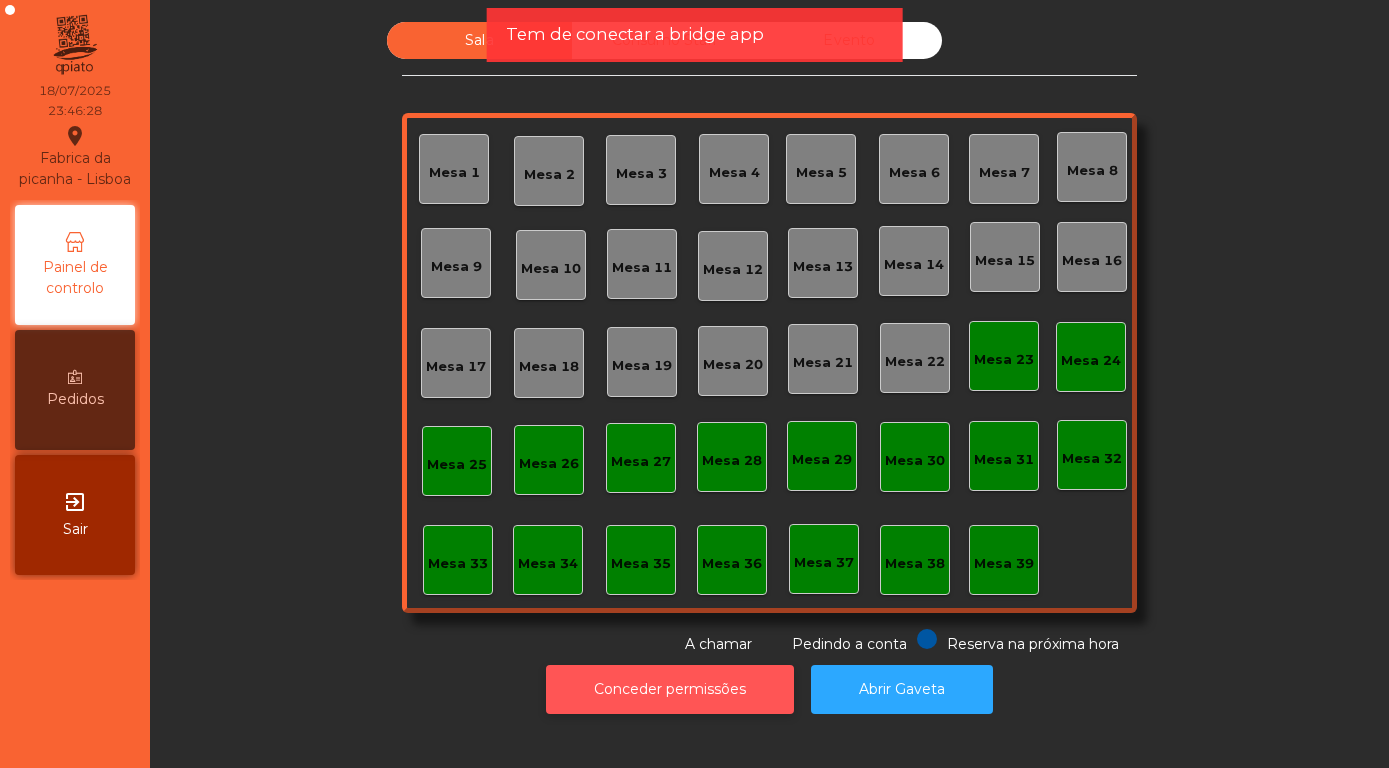 click on "Conceder permissões" 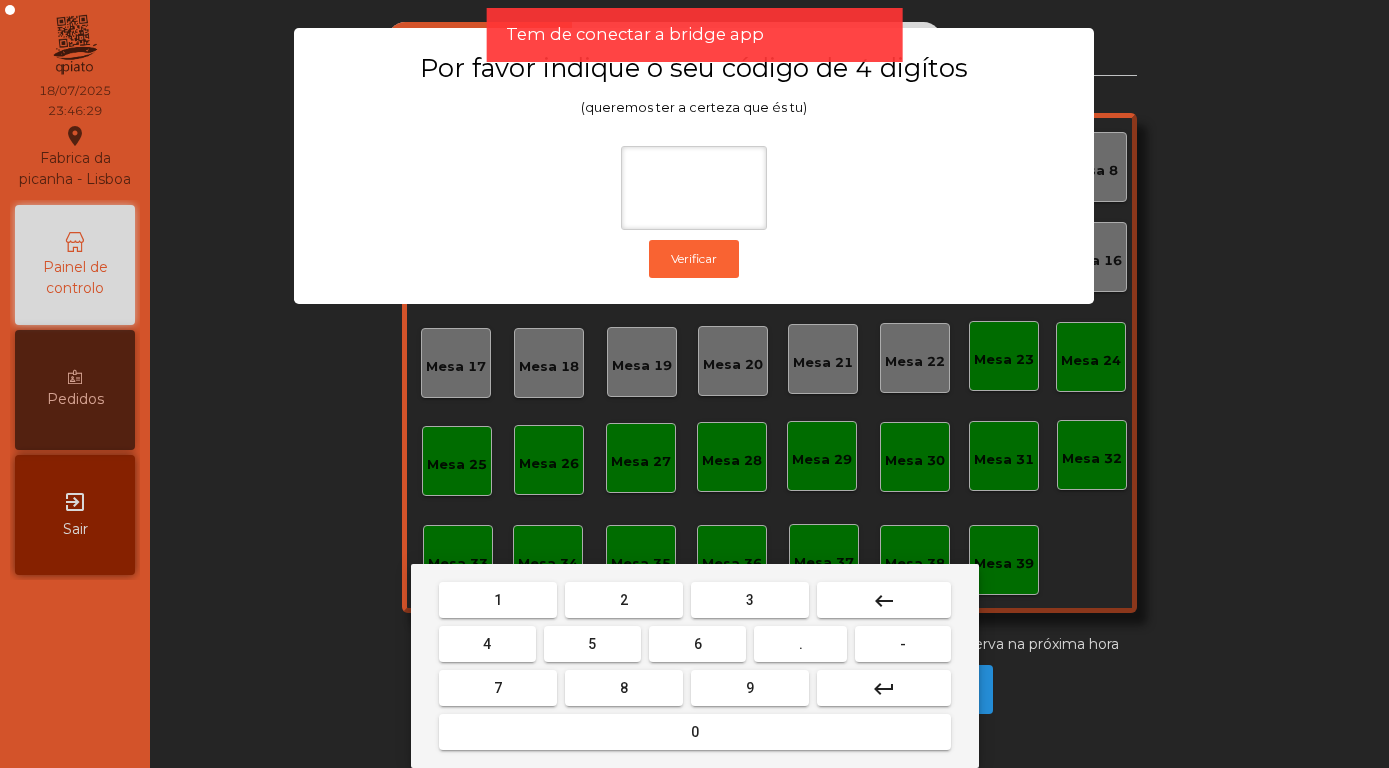 click on "8" at bounding box center [624, 688] 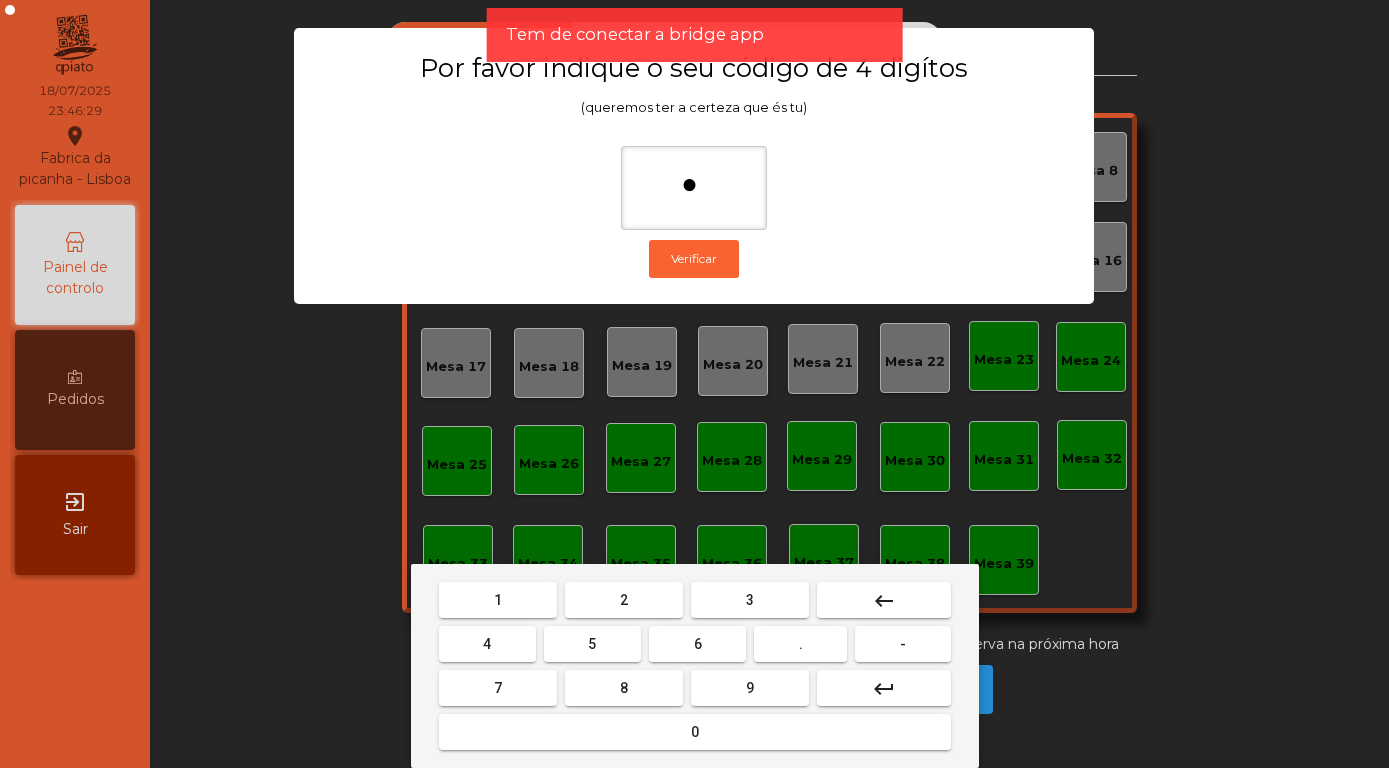 click on "4" at bounding box center [487, 644] 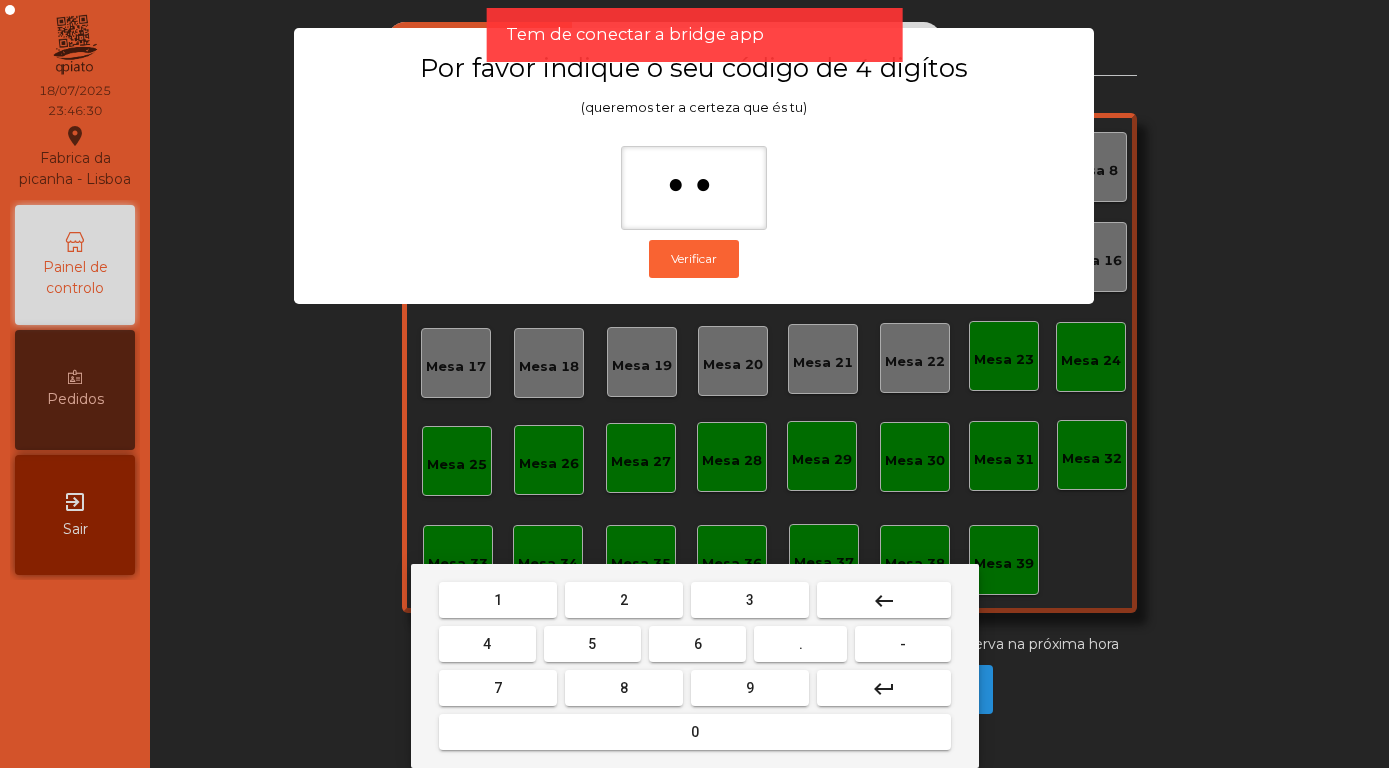click on "5" at bounding box center (592, 644) 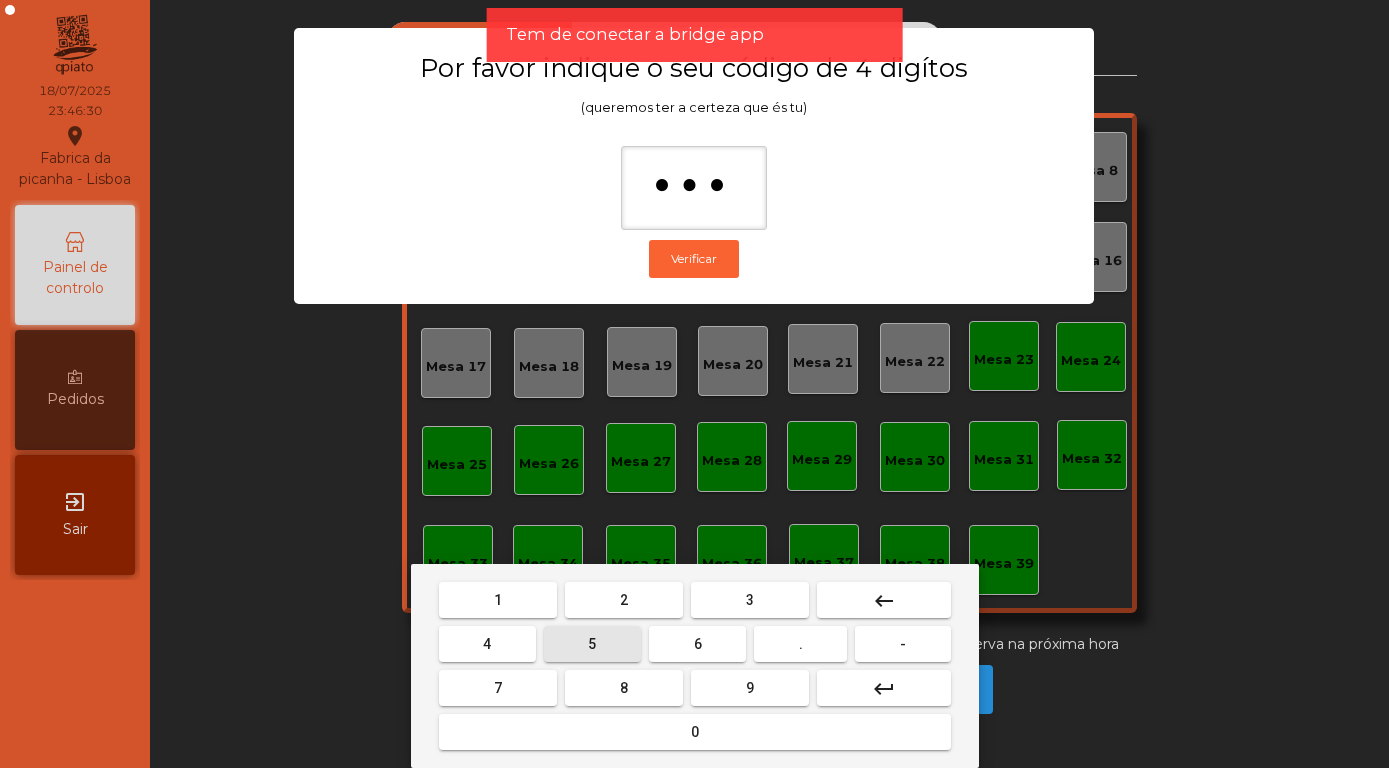 click on "7" at bounding box center [498, 688] 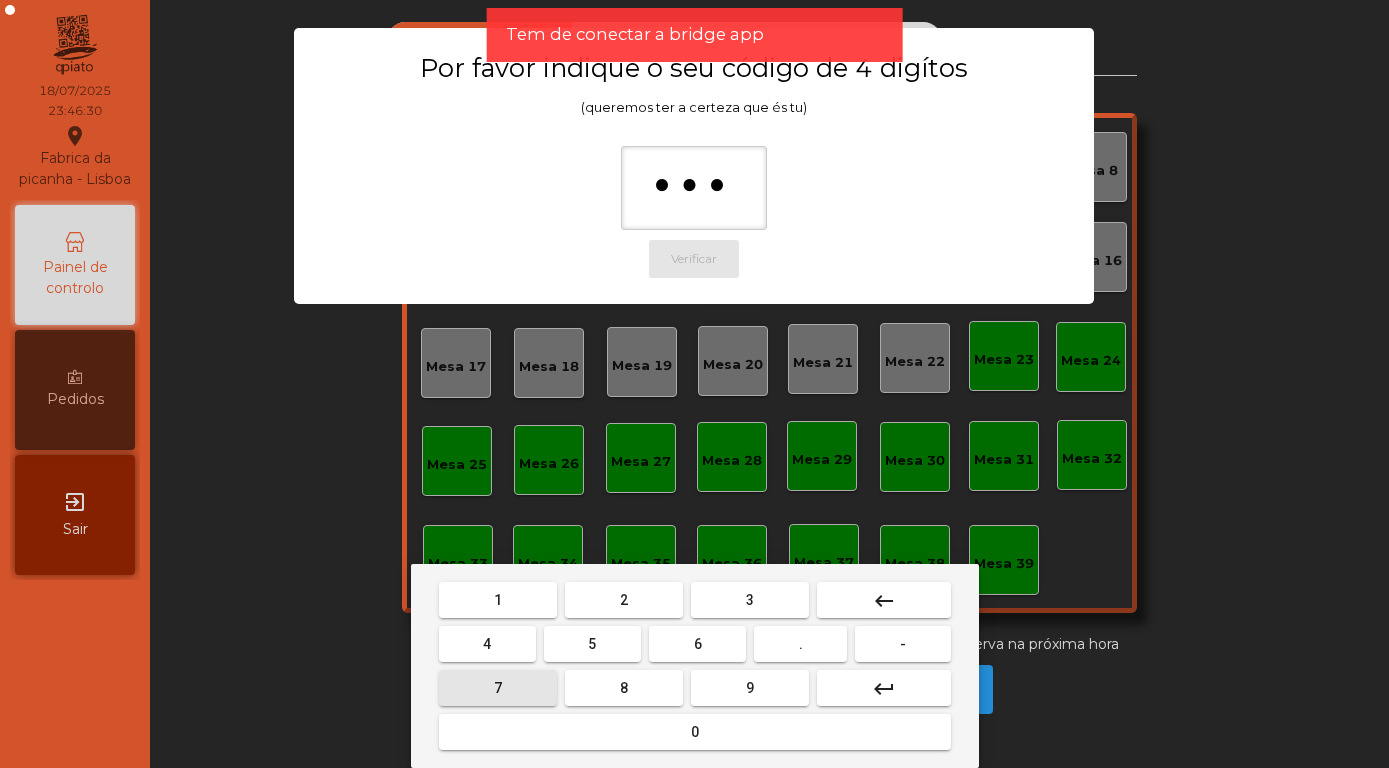 type on "****" 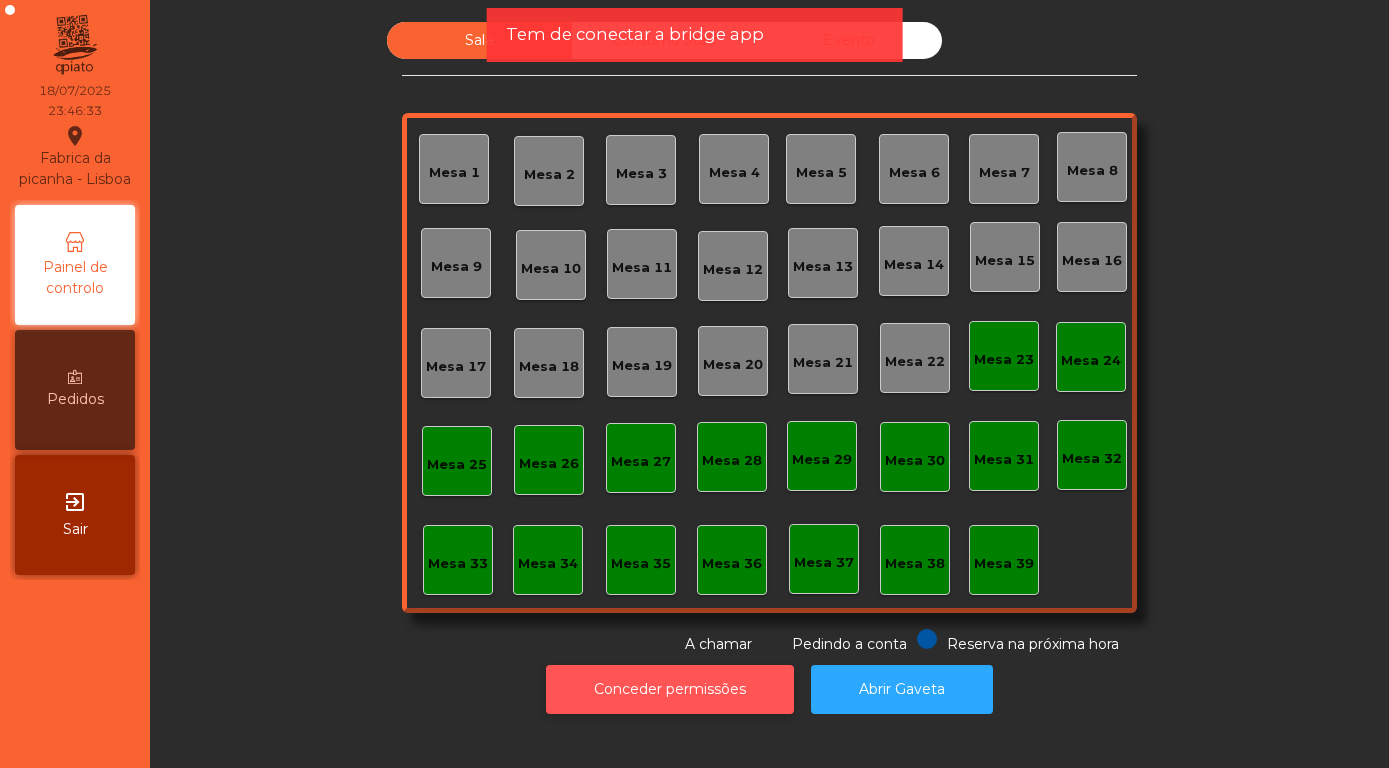 click on "Conceder permissões" 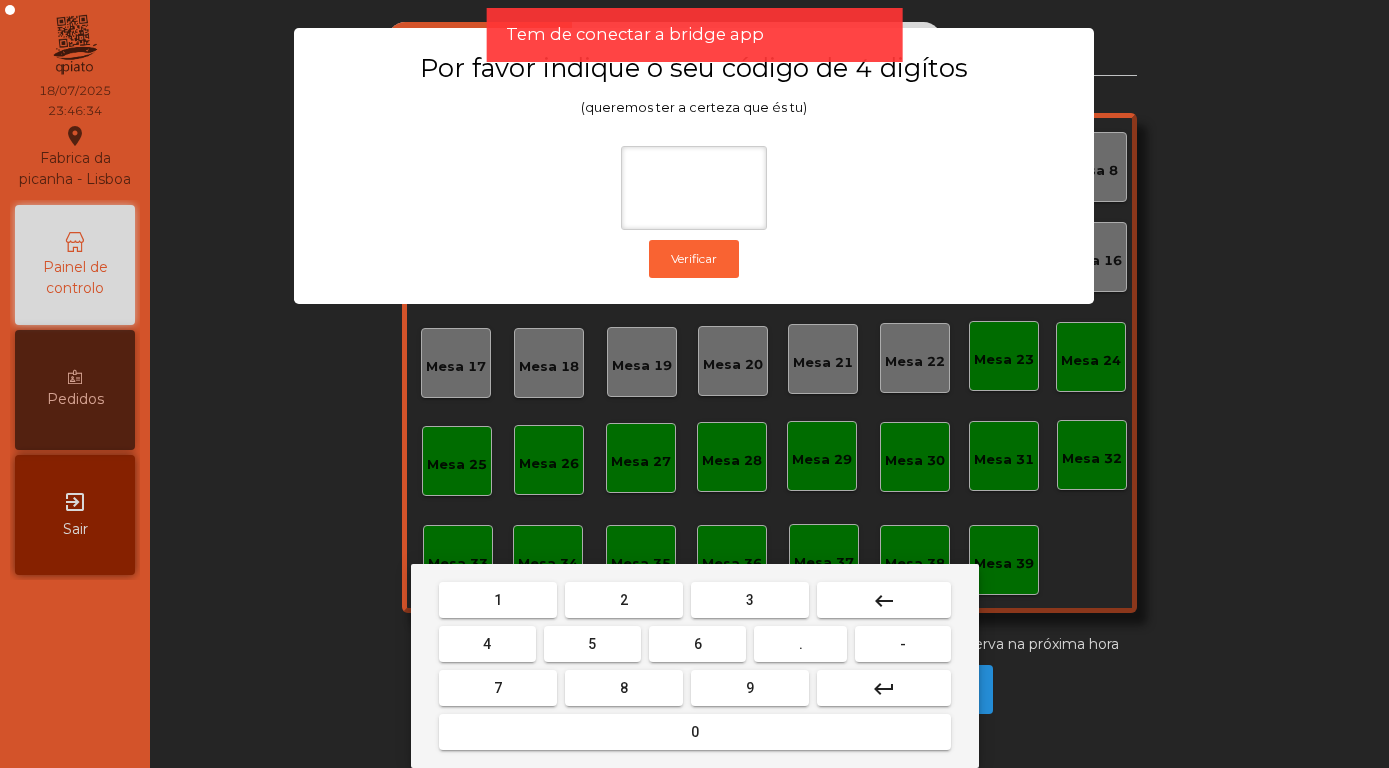 click on "8" at bounding box center [624, 688] 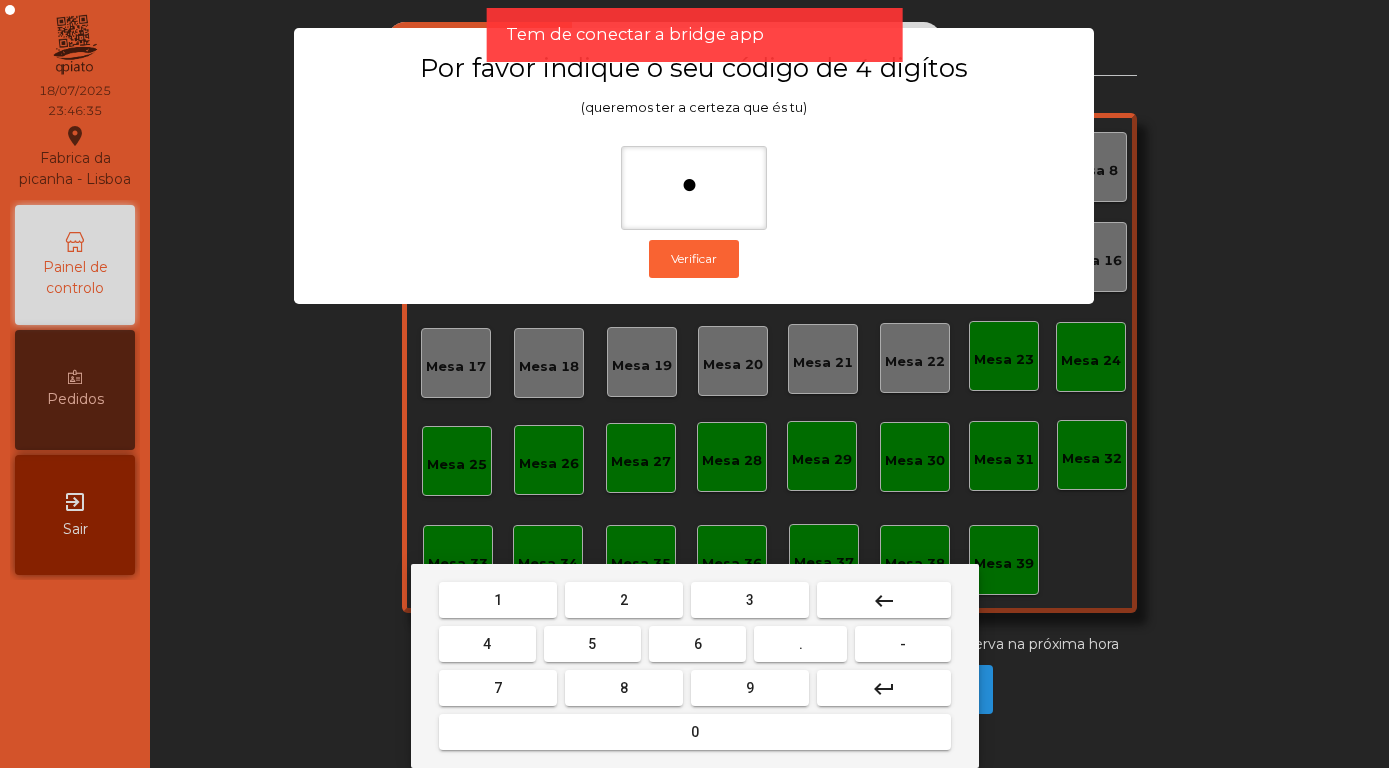 click on "4" at bounding box center [487, 644] 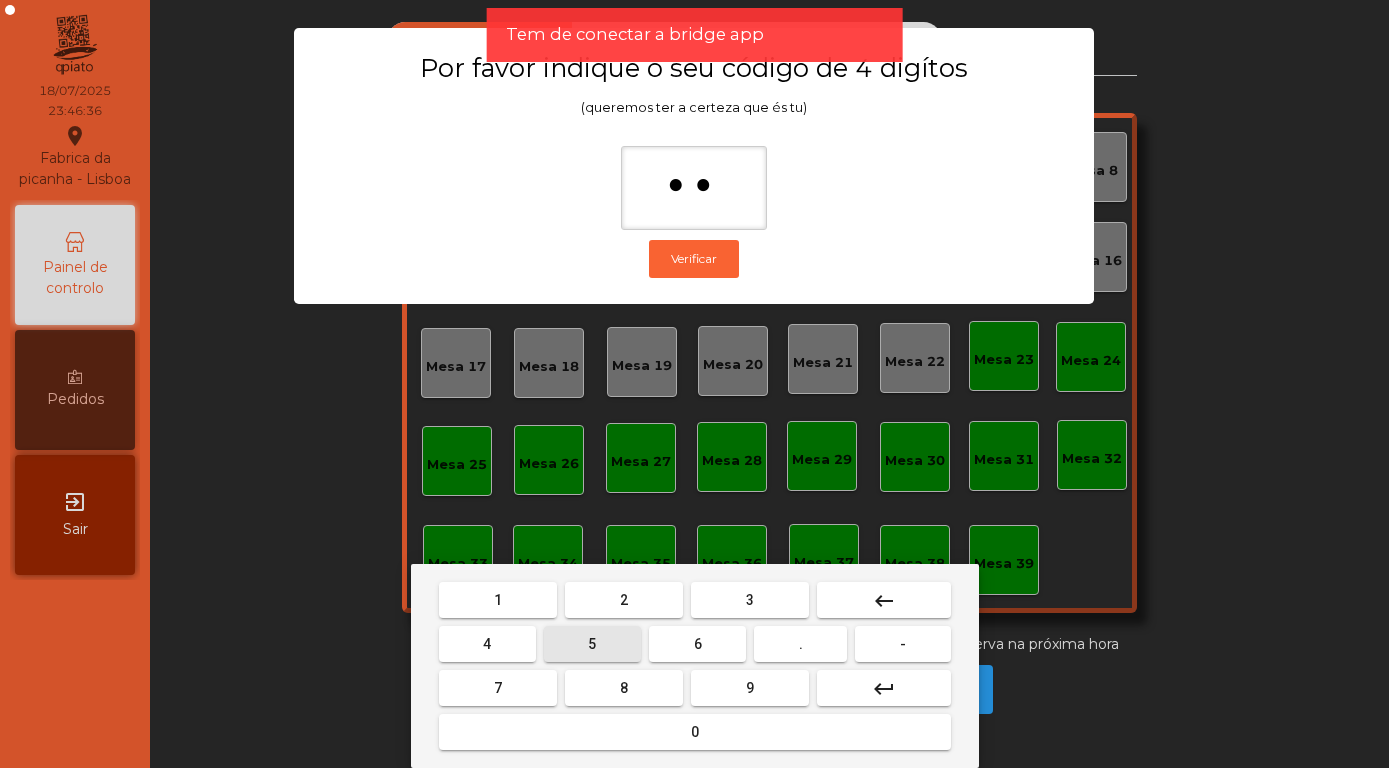 click on "5" at bounding box center [592, 644] 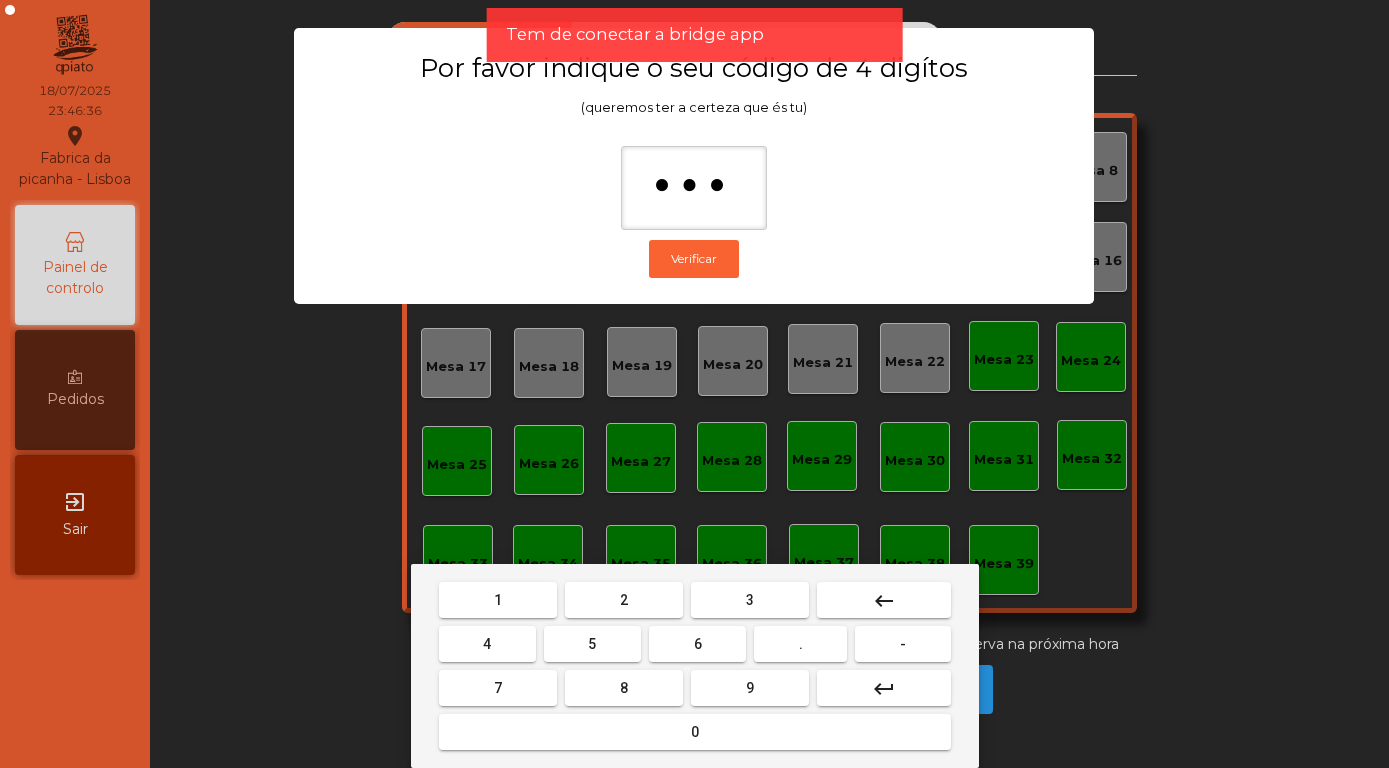 click on "7" at bounding box center (498, 688) 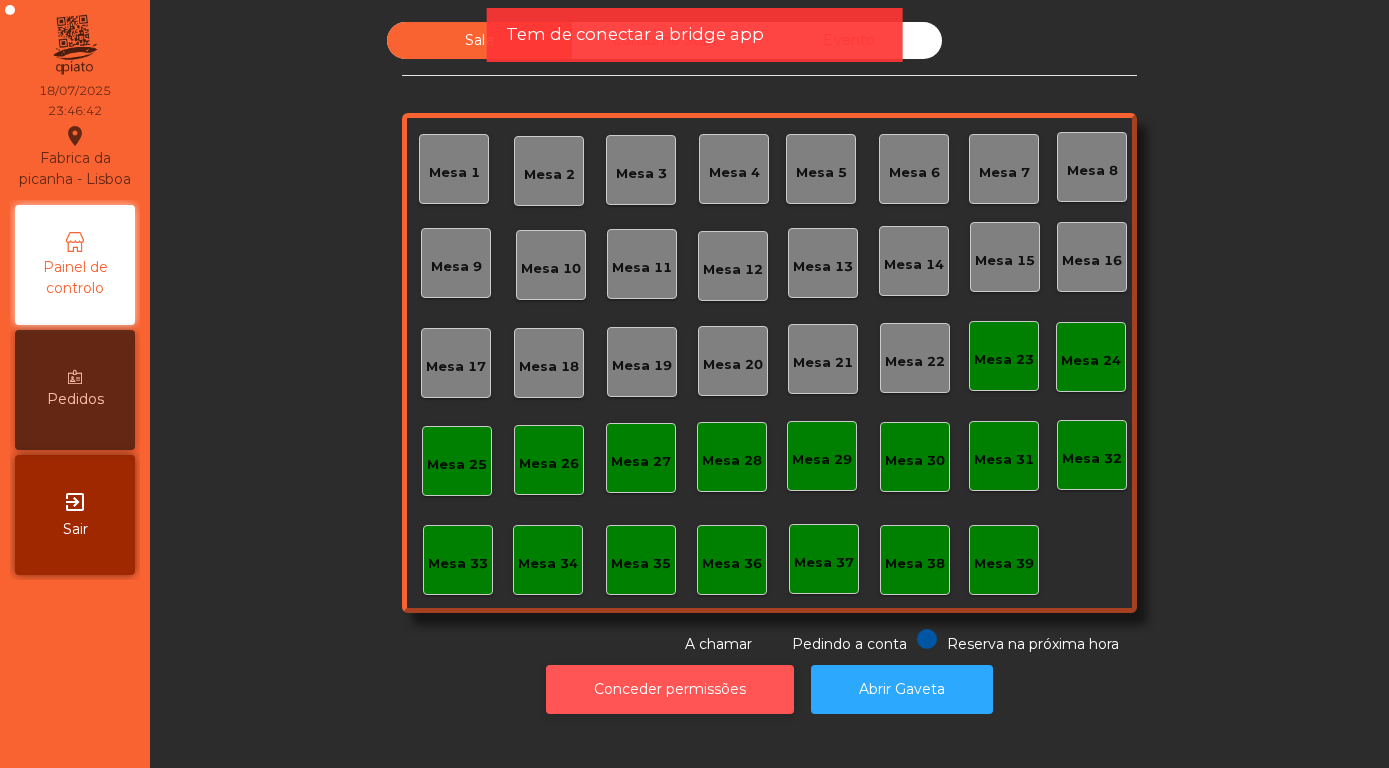 click on "Conceder permissões" 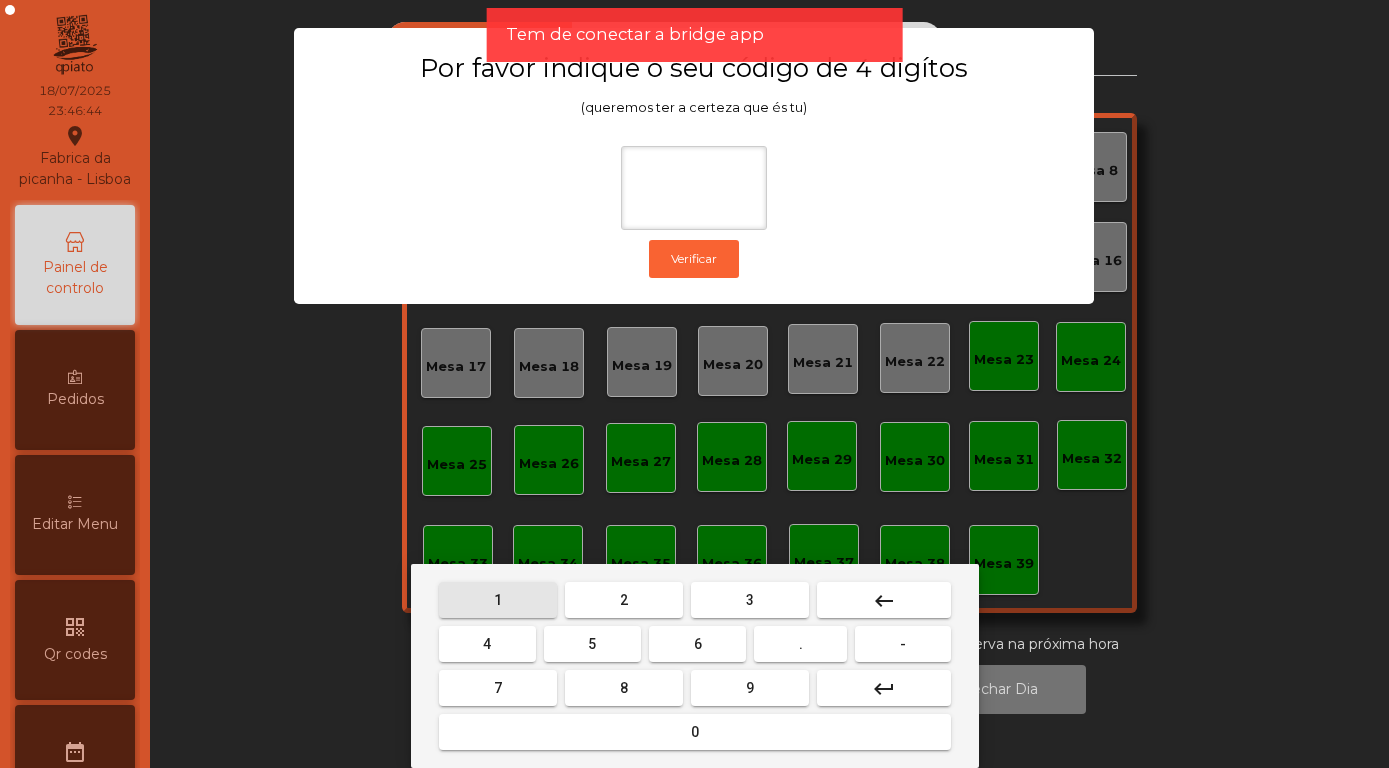 click on "1" at bounding box center [498, 600] 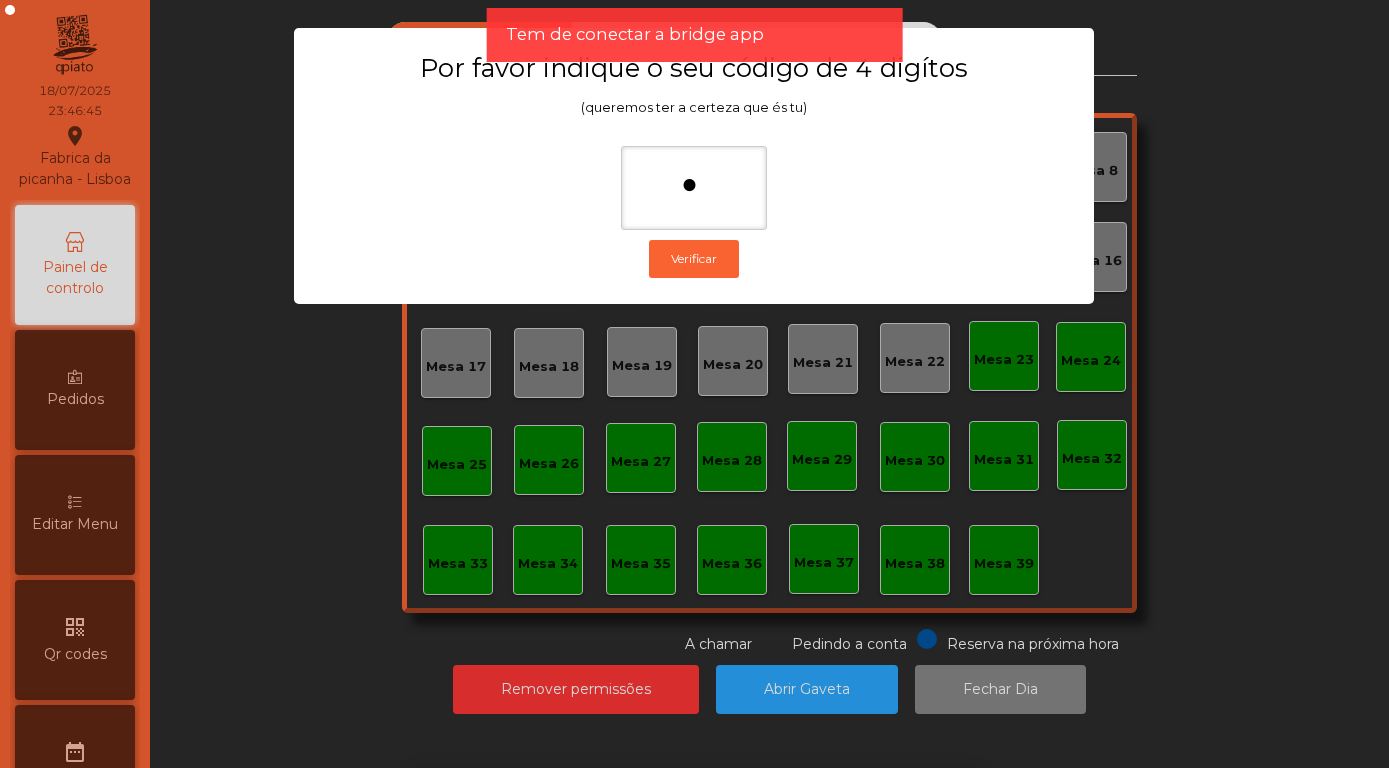 click on "Por favor indique o seu código de 4 digítos (queremos ter a certeza que és tu) *  Verificar" 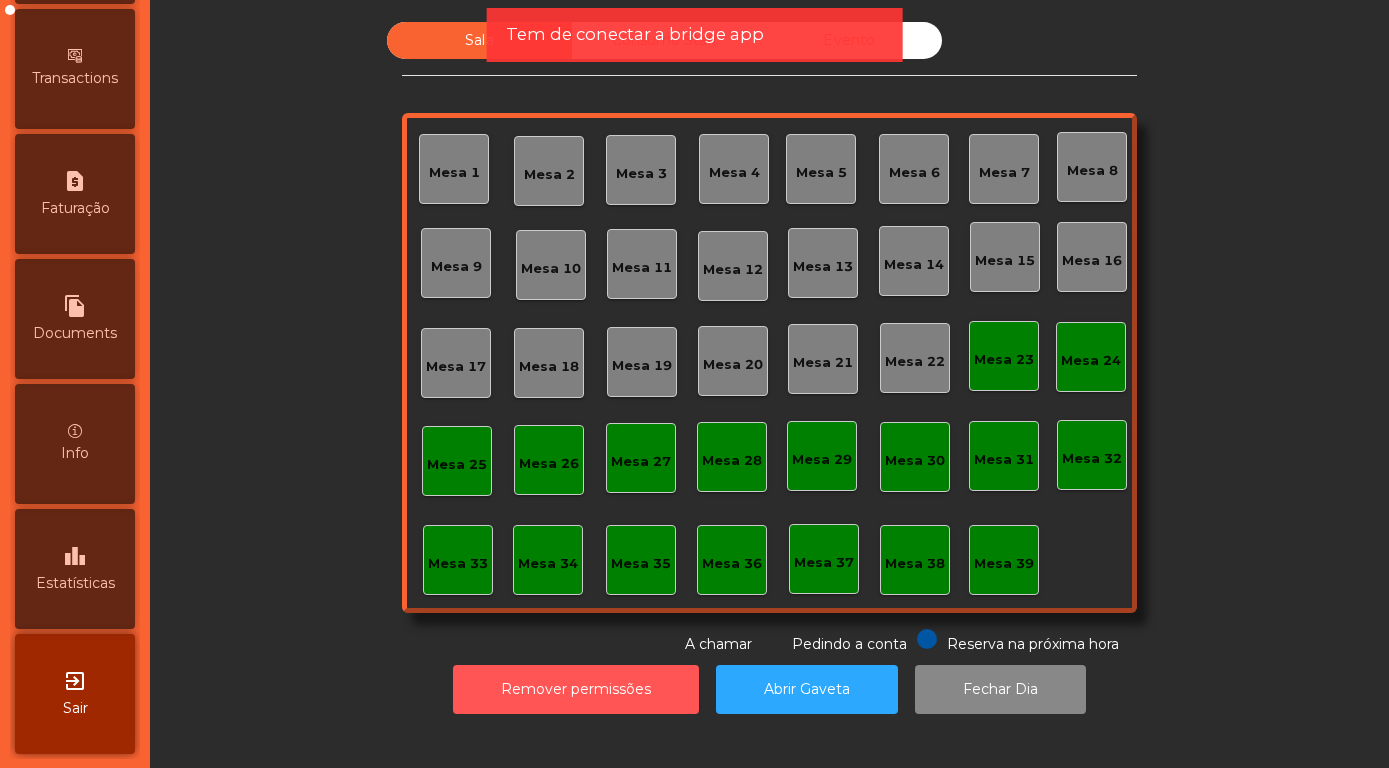 scroll, scrollTop: 948, scrollLeft: 0, axis: vertical 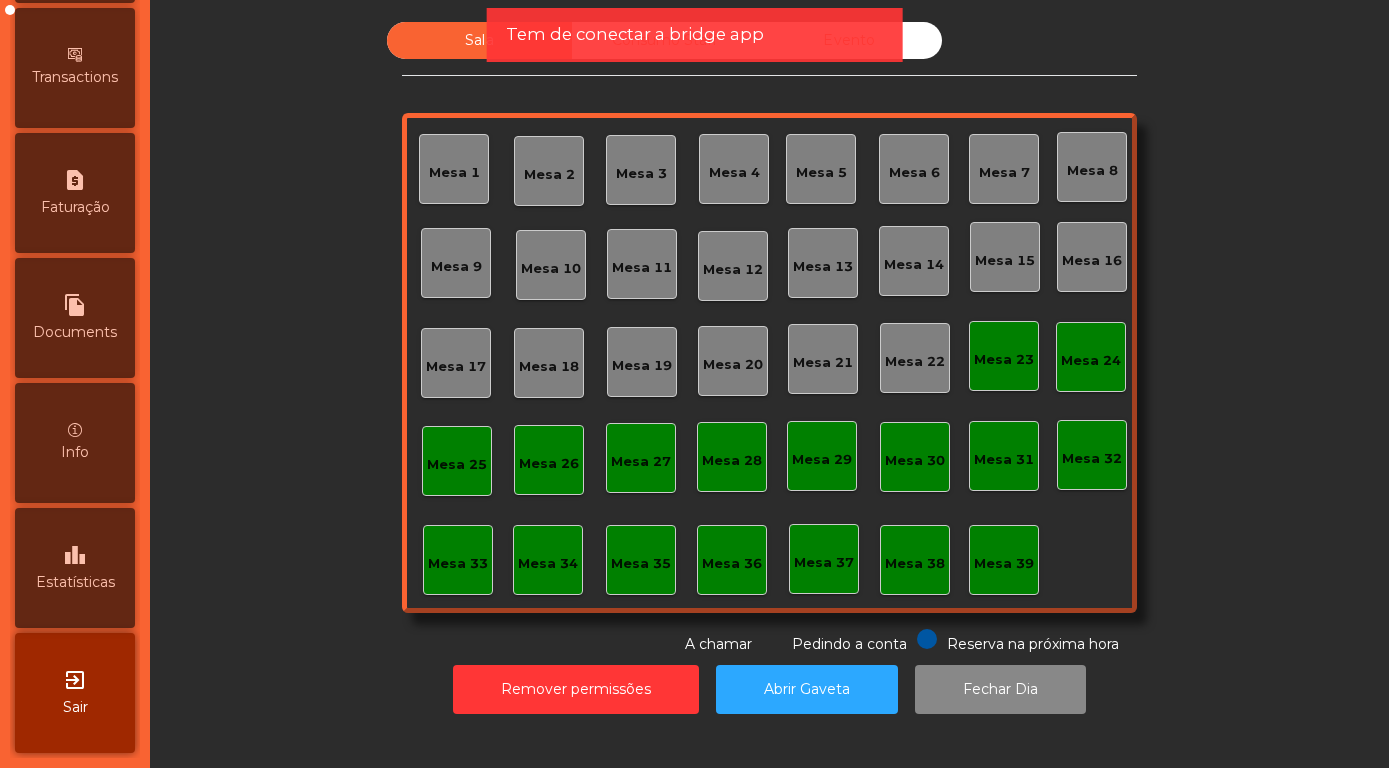 click on "leaderboard" at bounding box center (75, 555) 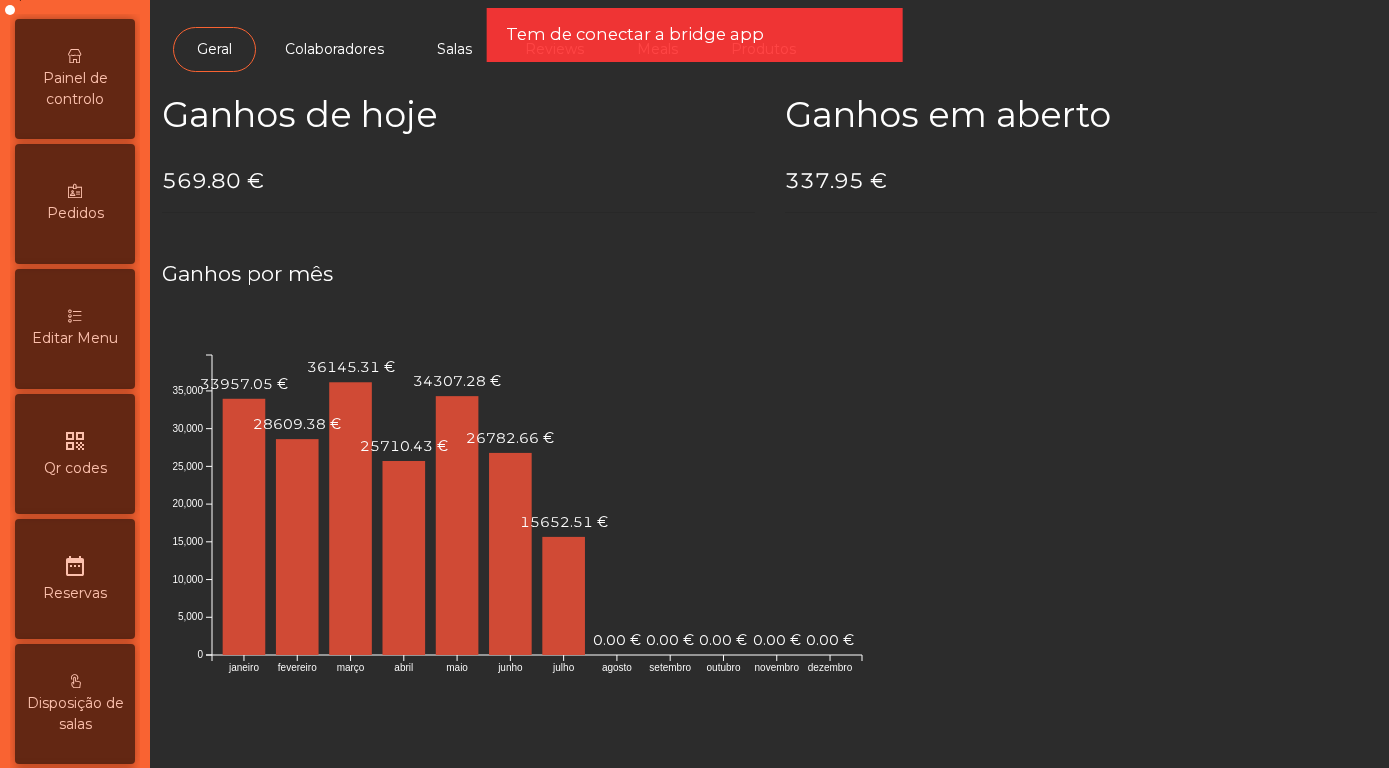 scroll, scrollTop: 0, scrollLeft: 0, axis: both 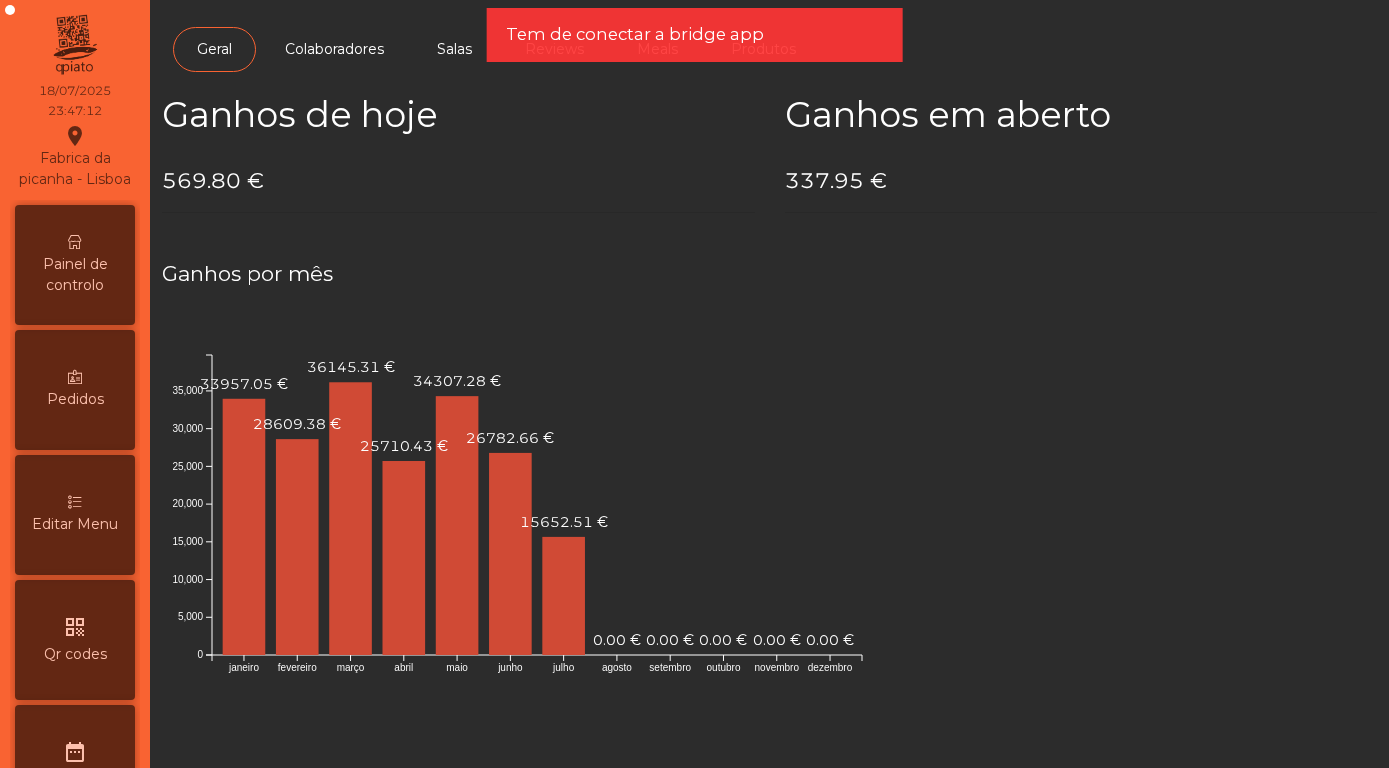 click on "Painel de controlo" at bounding box center (75, 275) 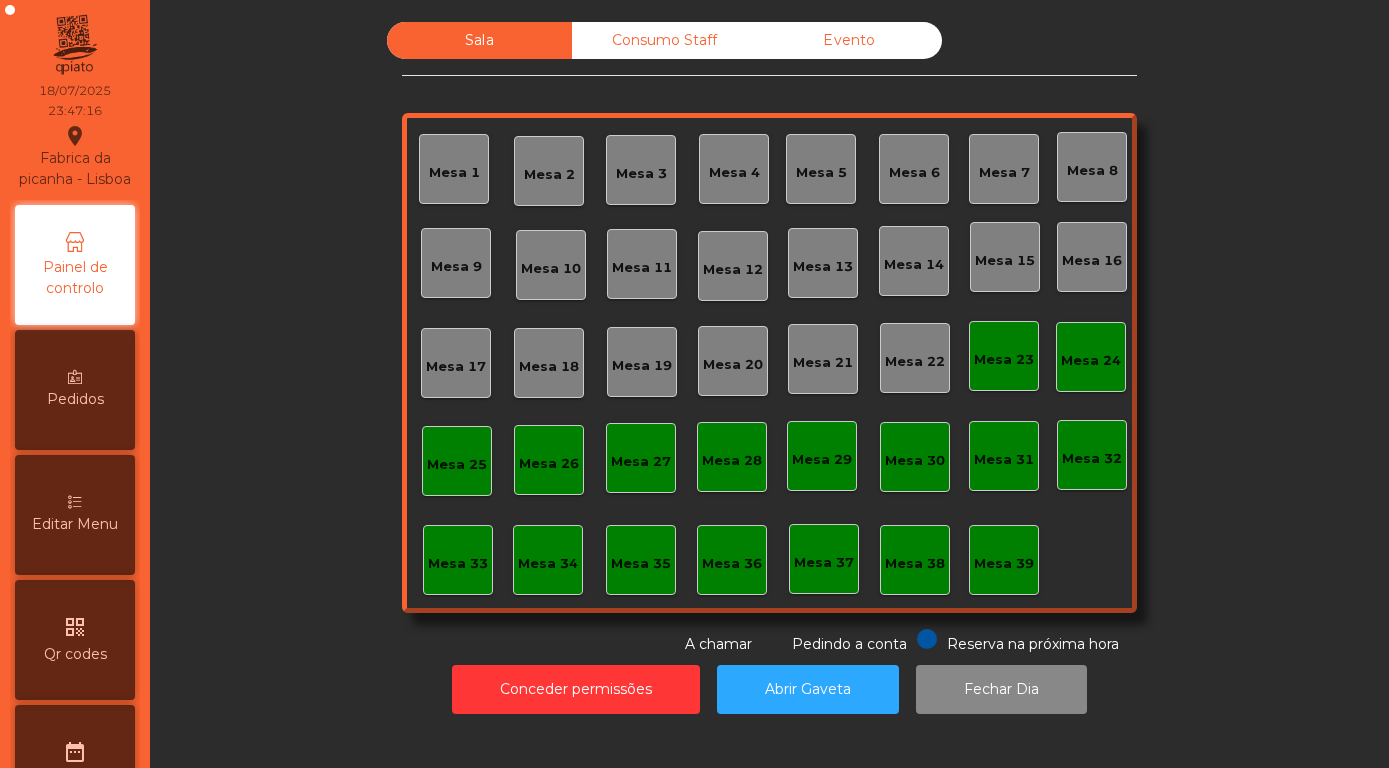 click on "Evento" 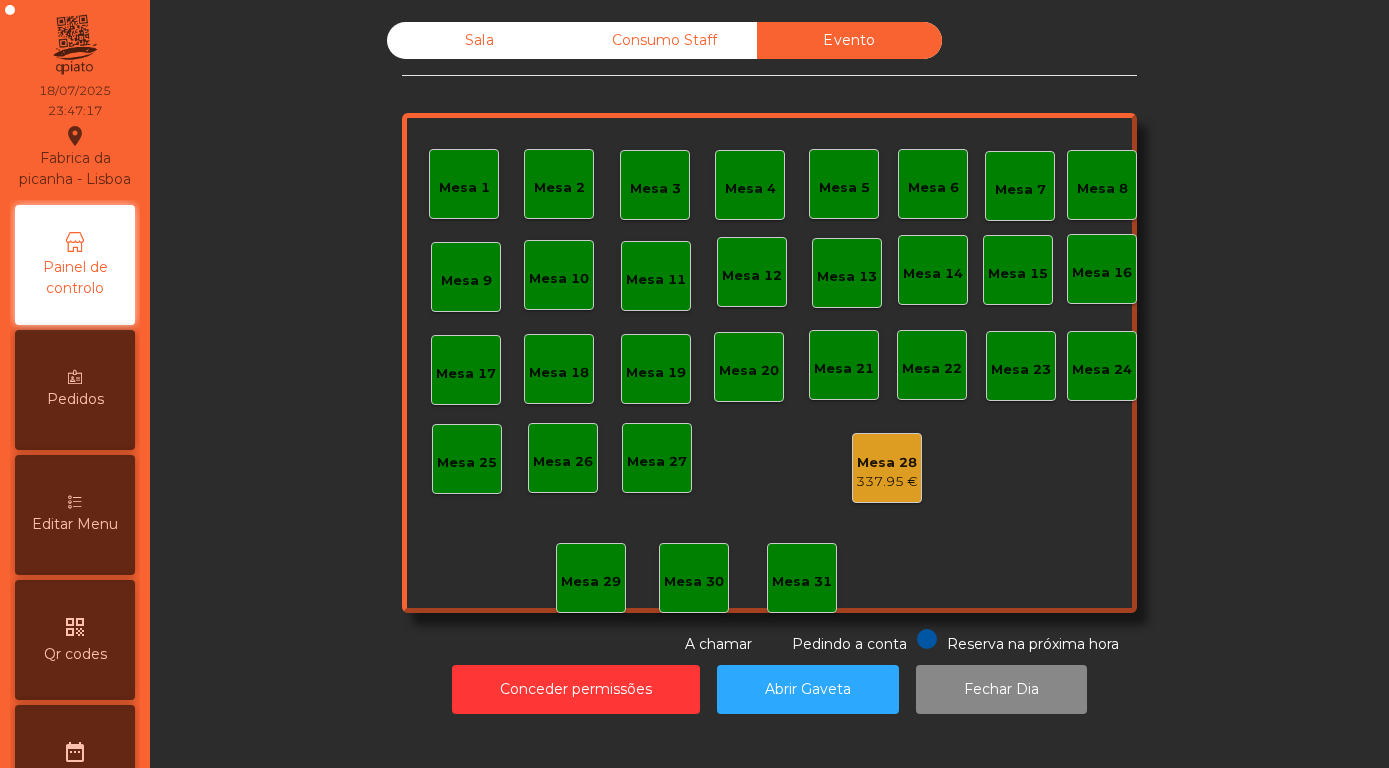 click on "337.95 €" 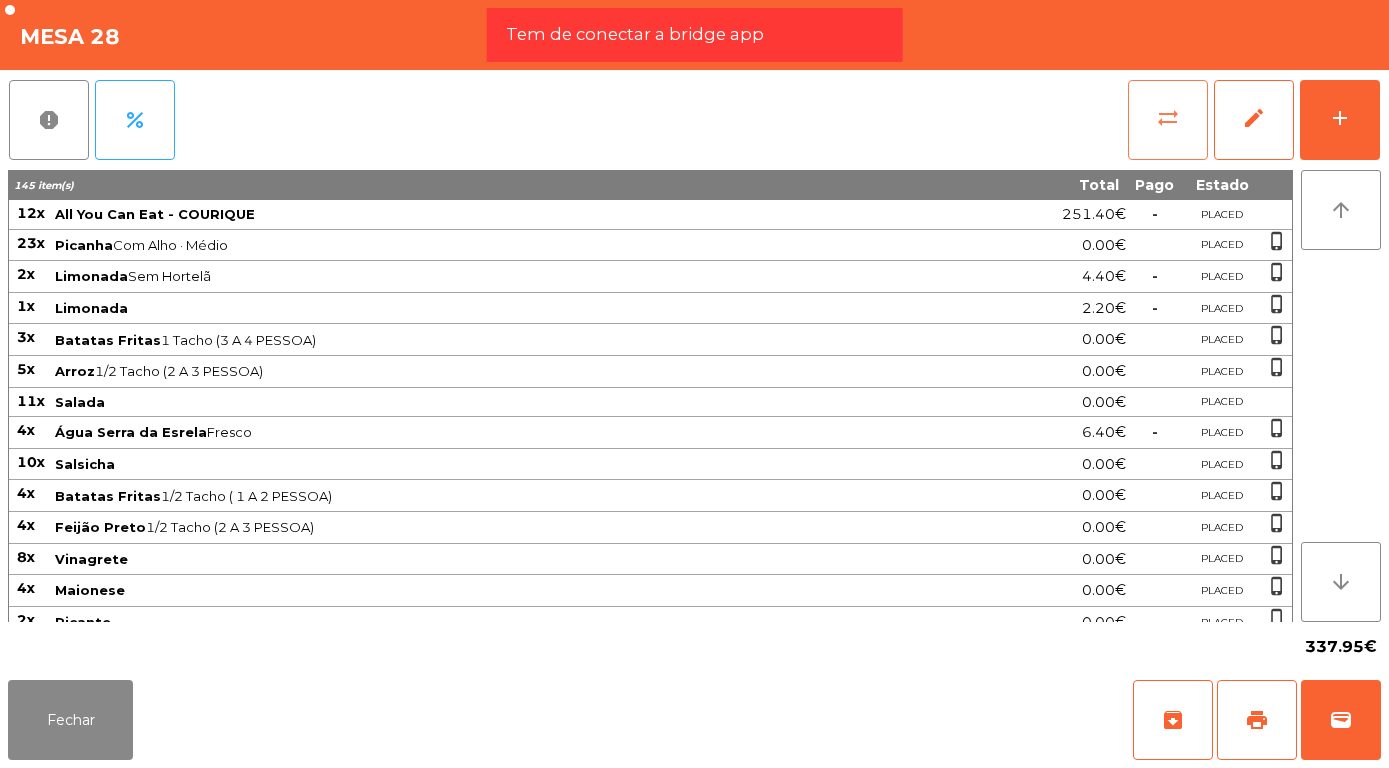 click on "sync_alt" 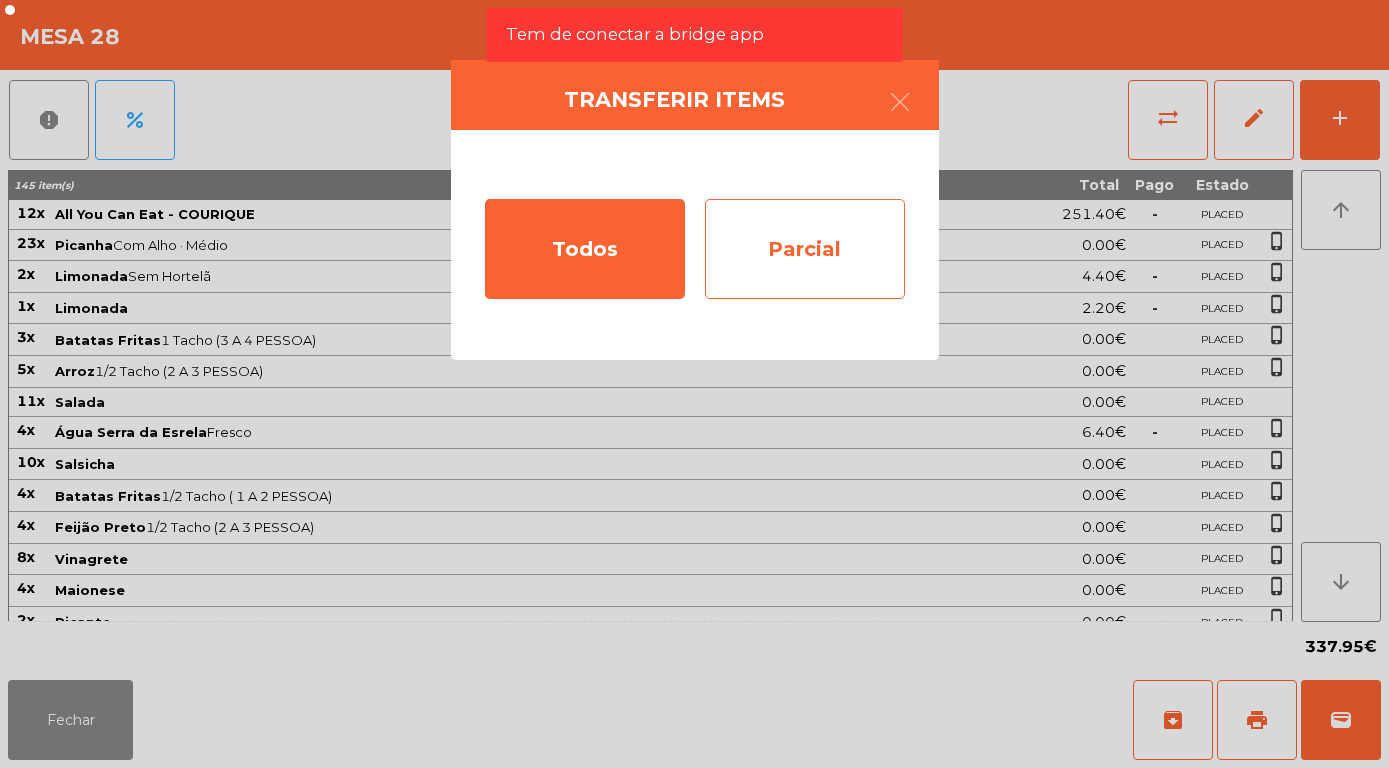 click on "Parcial" 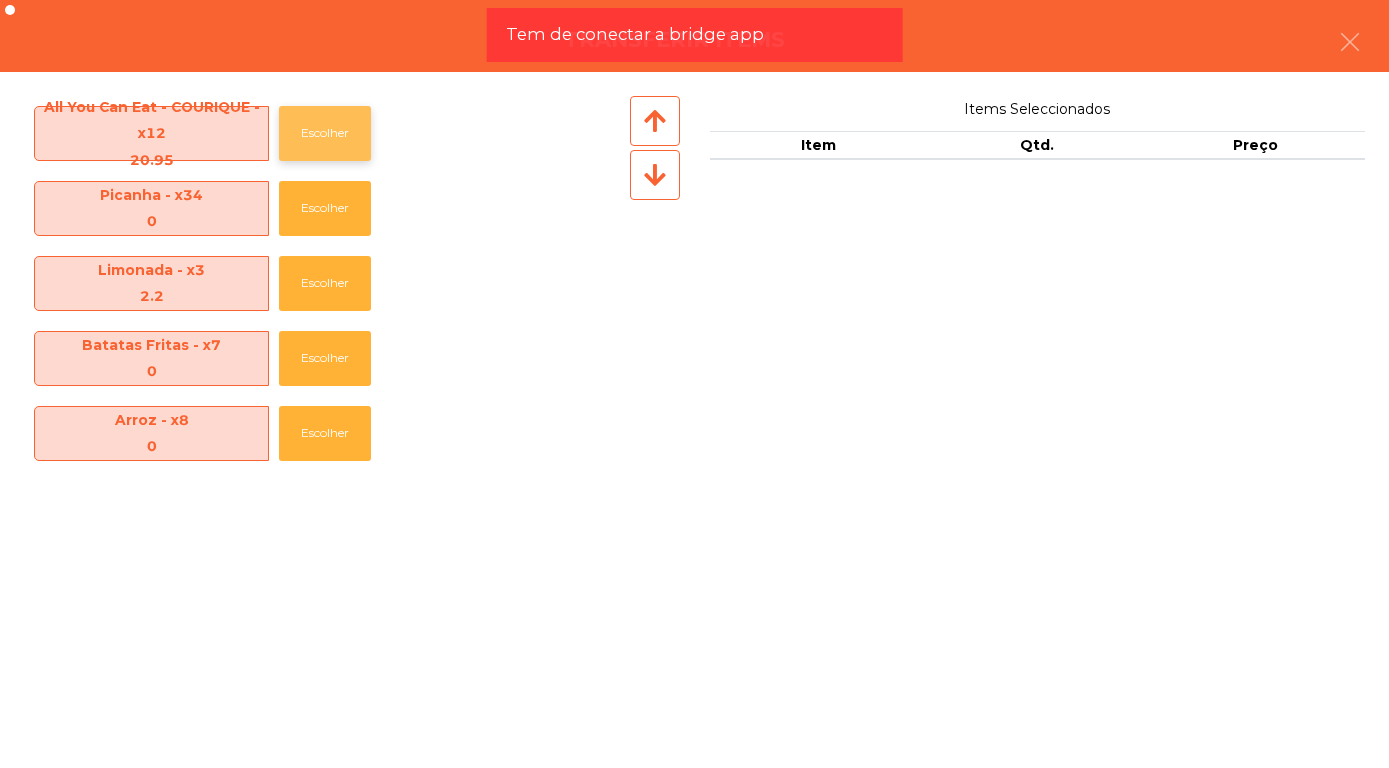 click on "Escolher" 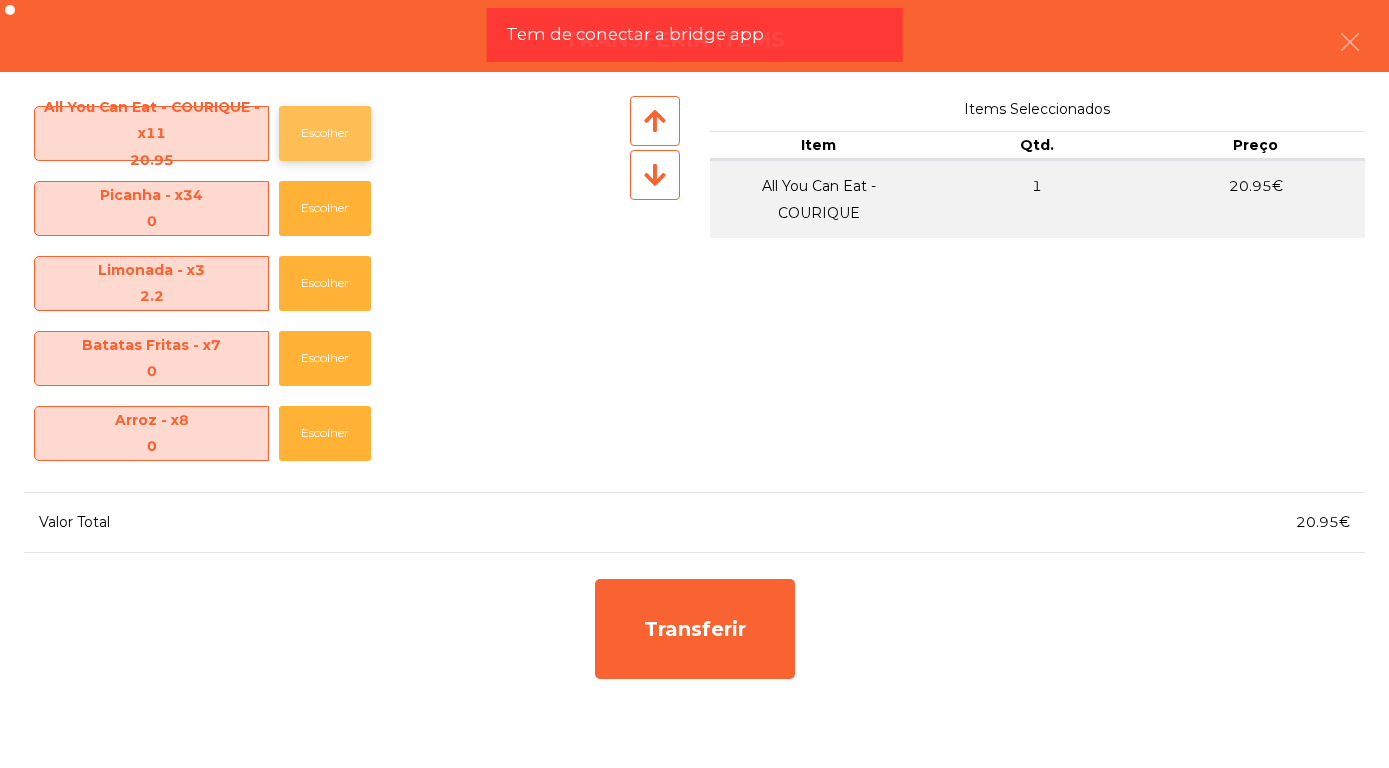 click on "Escolher" 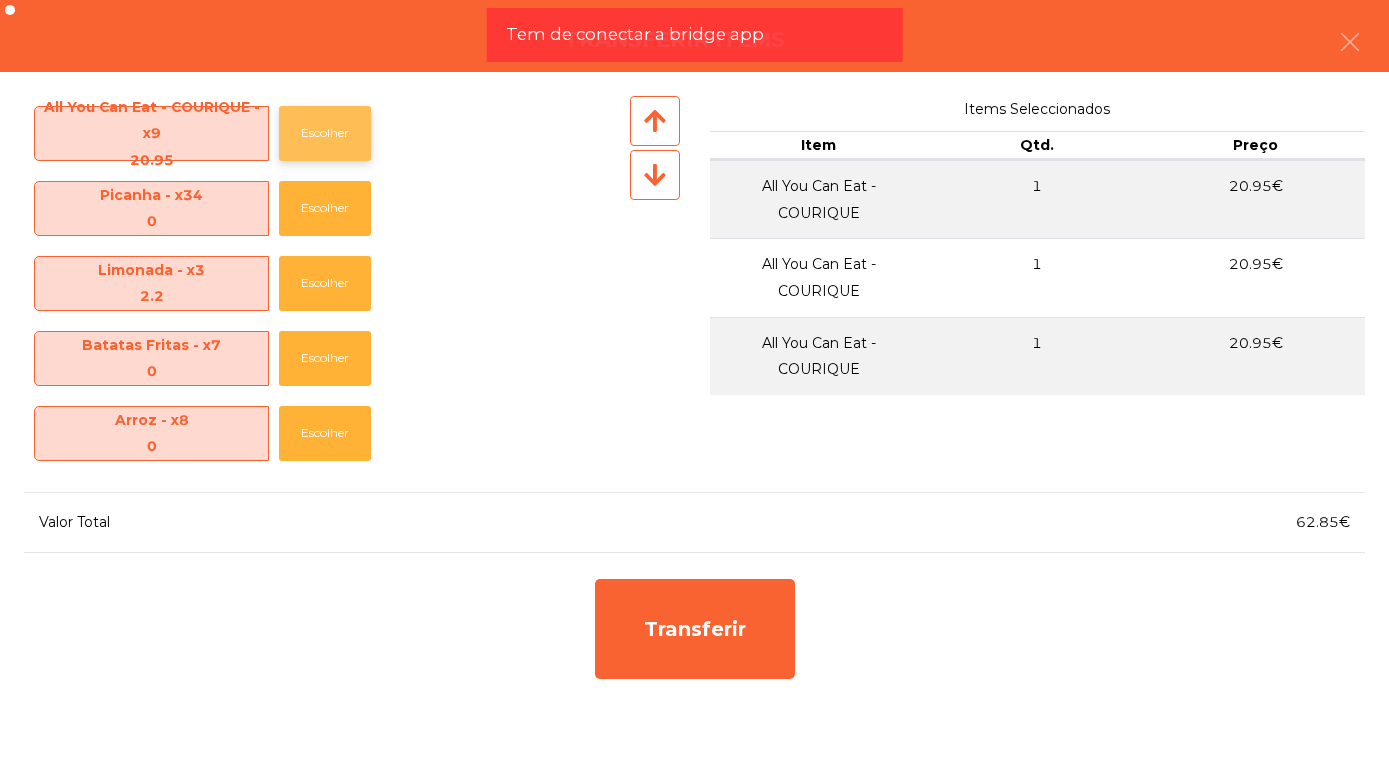 click on "Escolher" 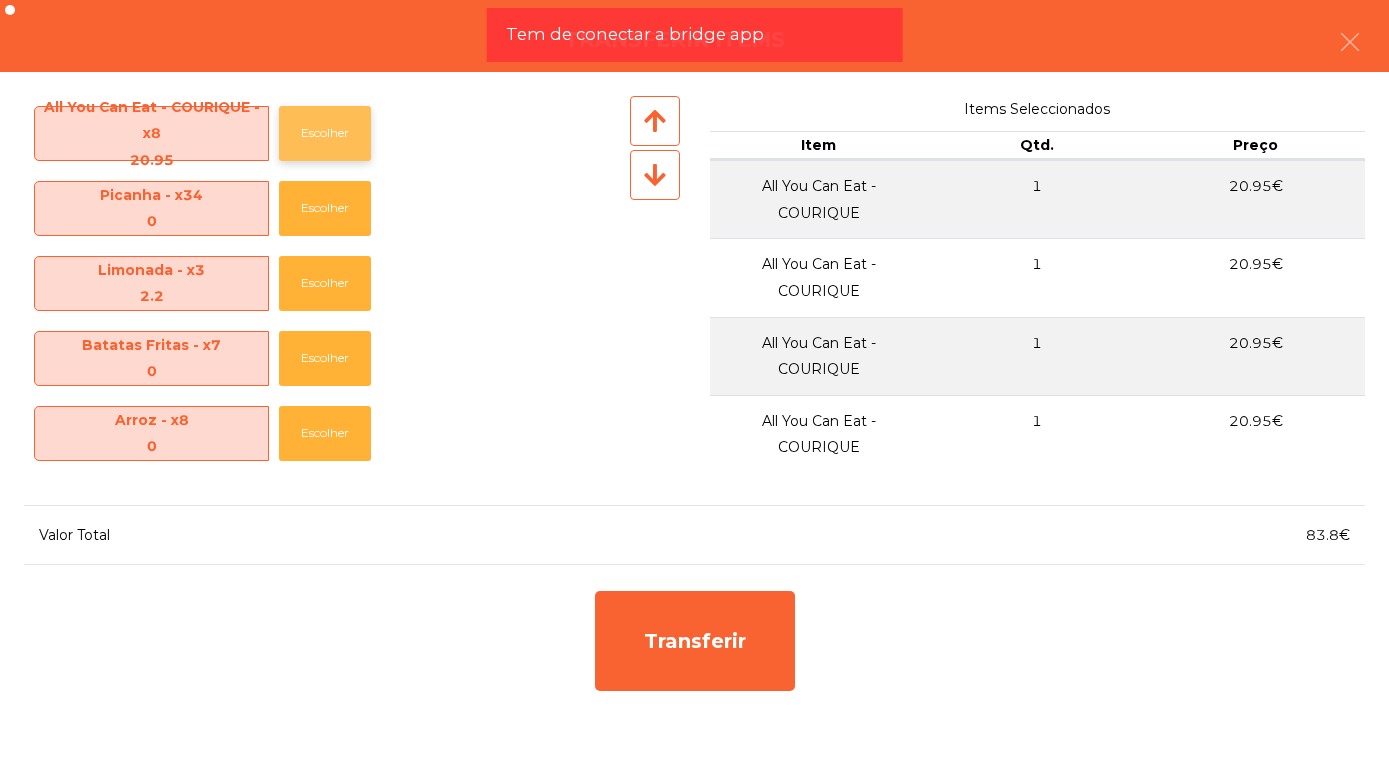 click on "Escolher" 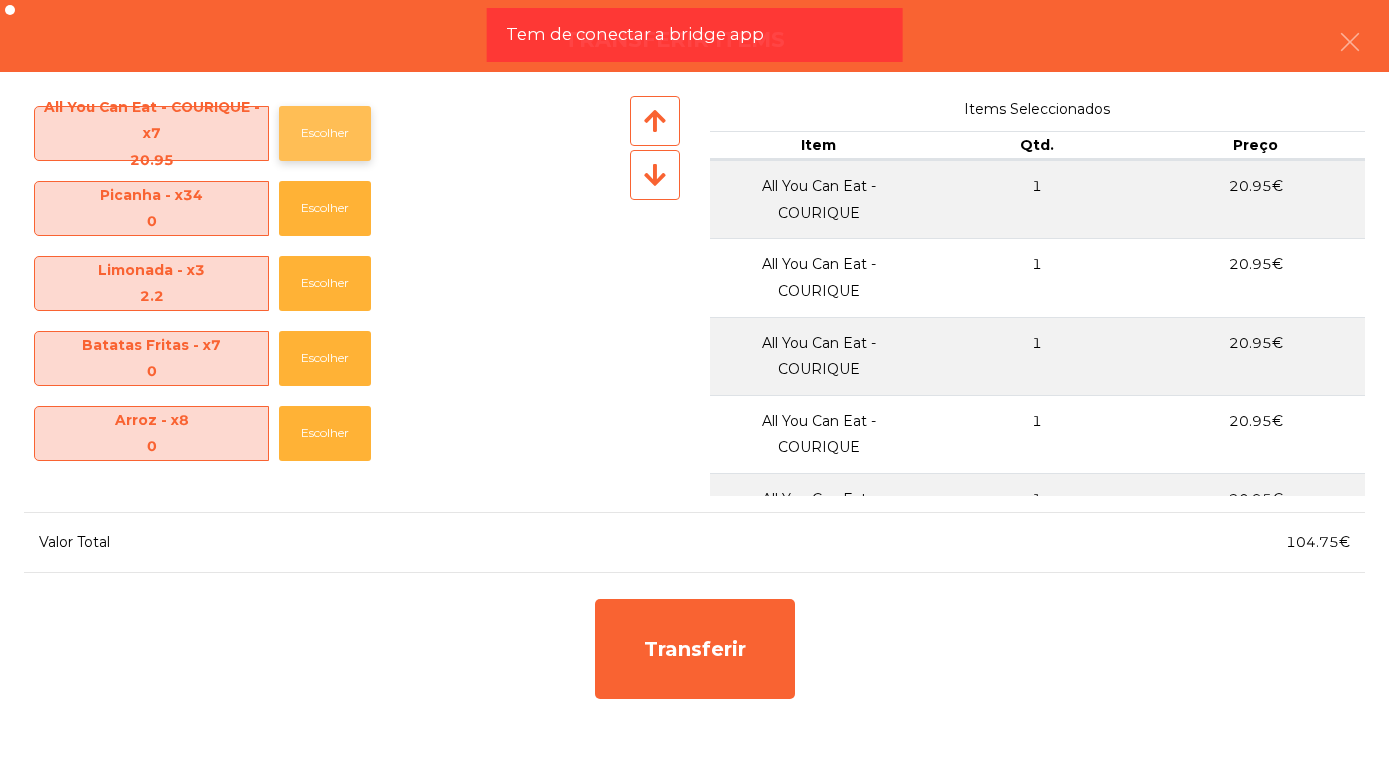 click on "Escolher" 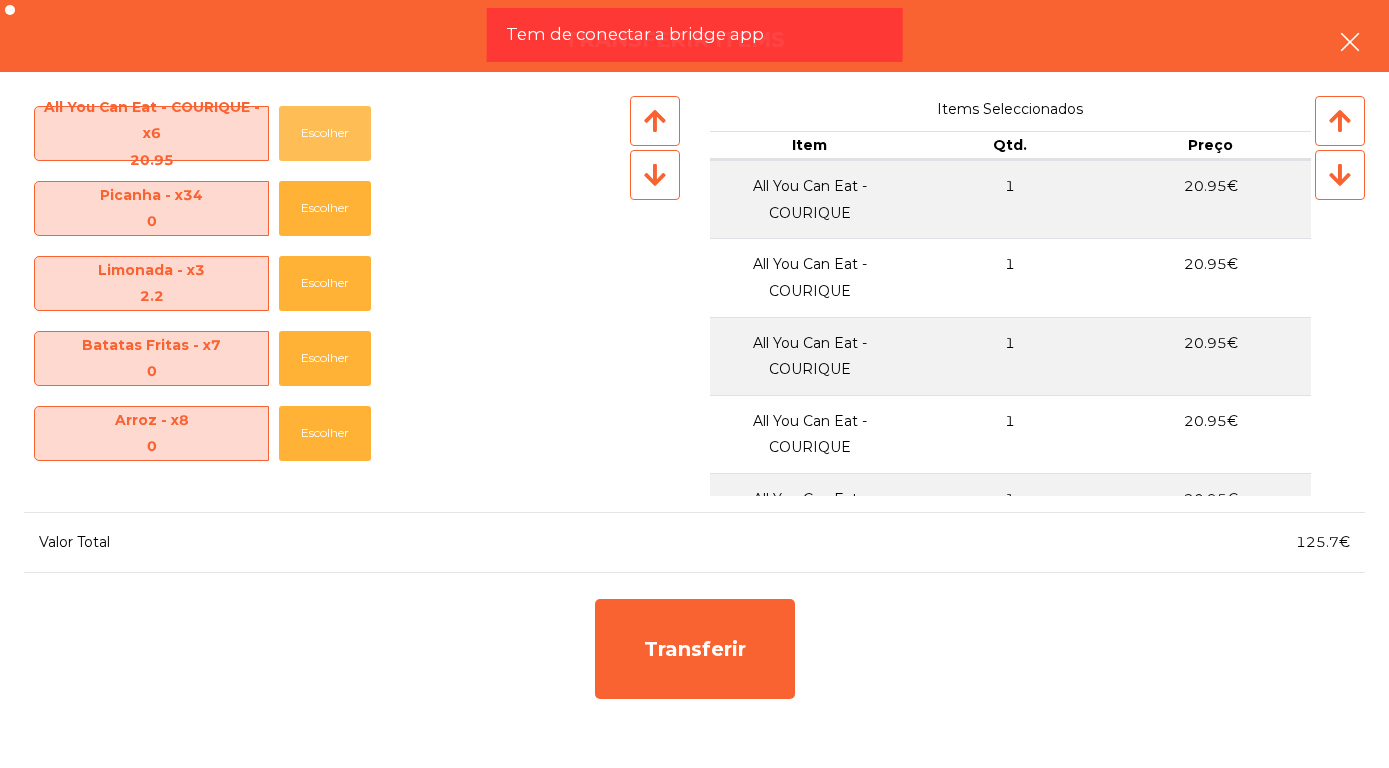 click 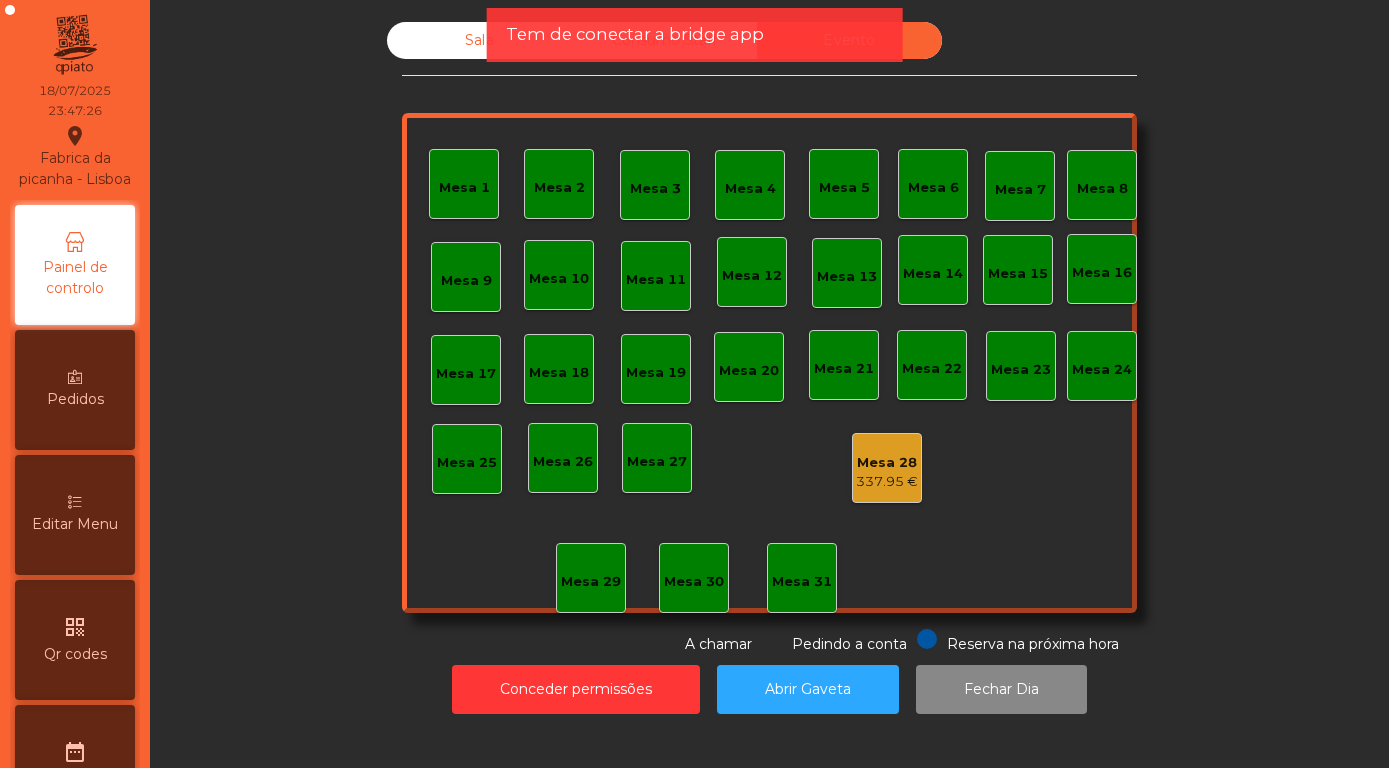 click on "Mesa 28   337.95 €" 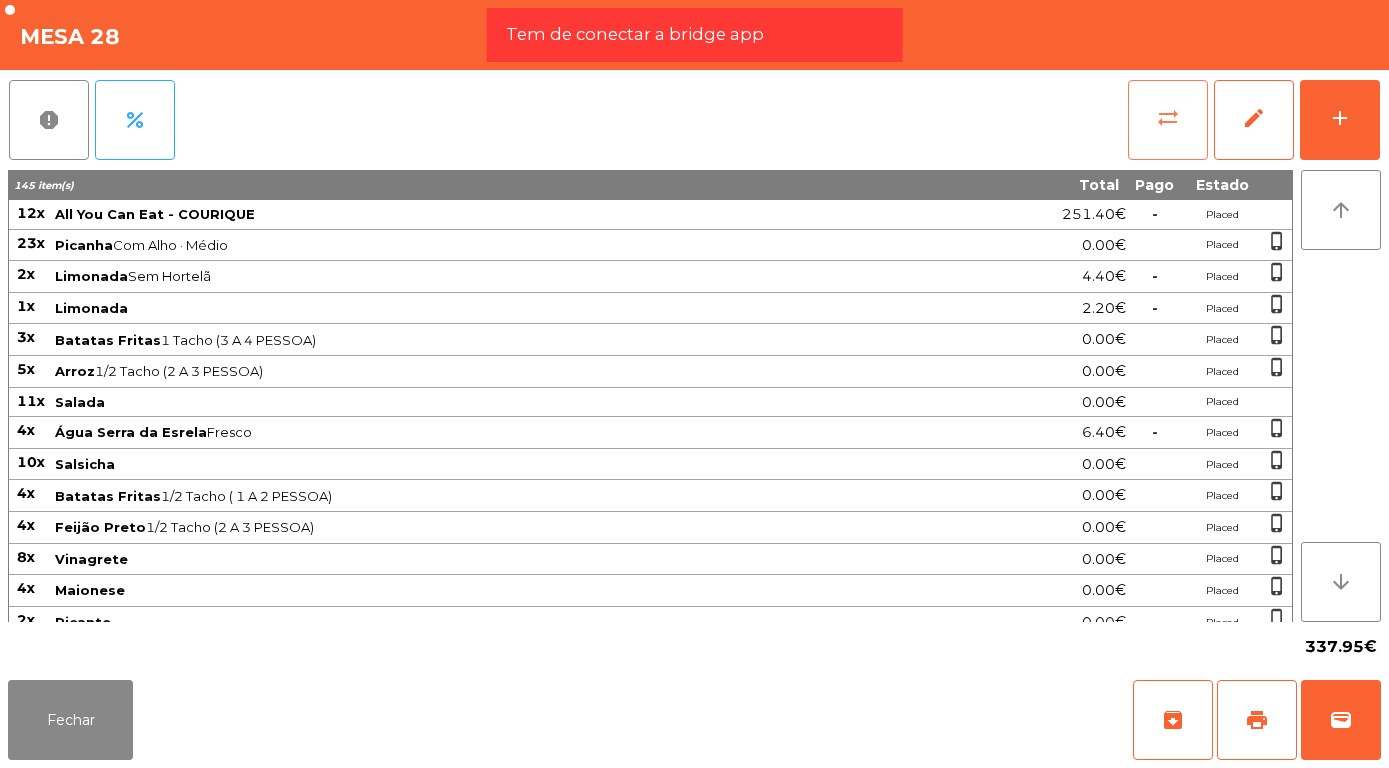 click on "sync_alt" 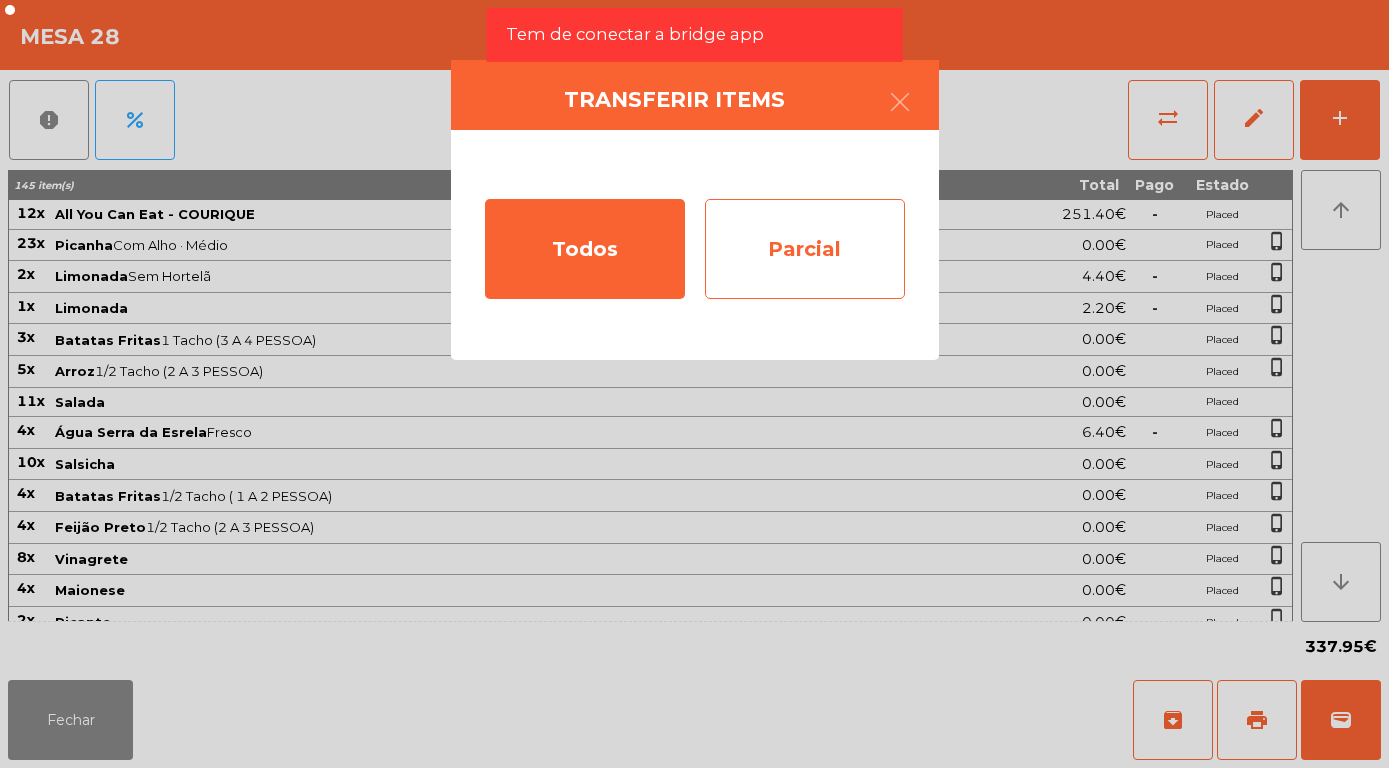 click on "Parcial" 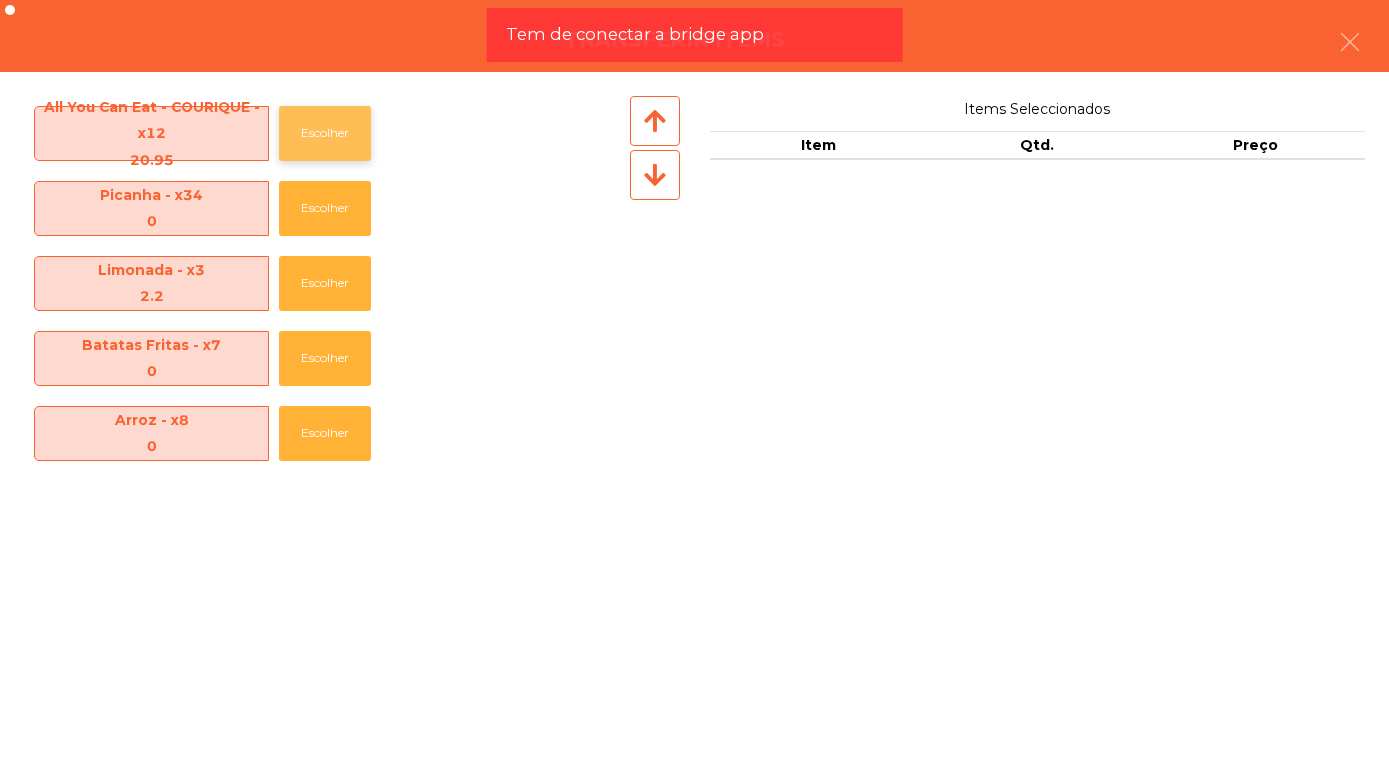 click on "Escolher" 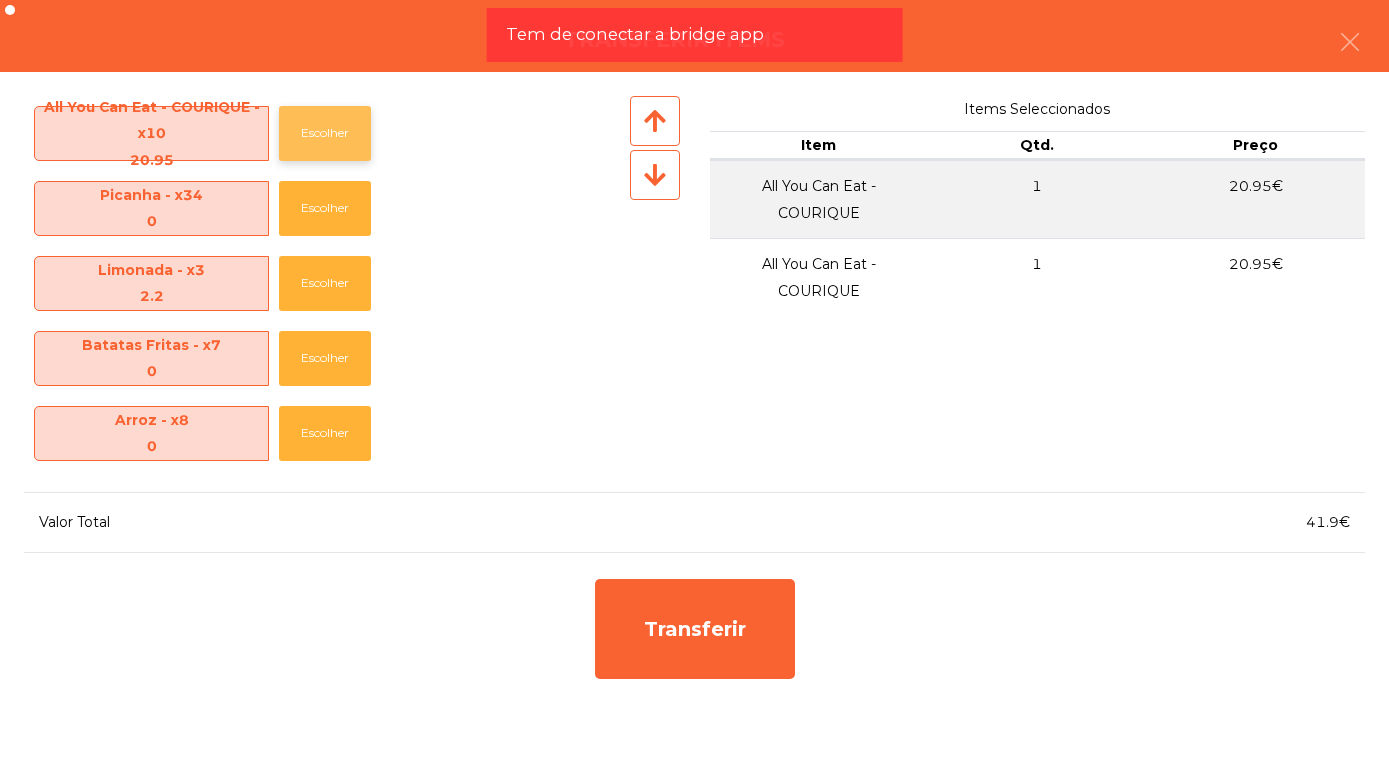 click on "Escolher" 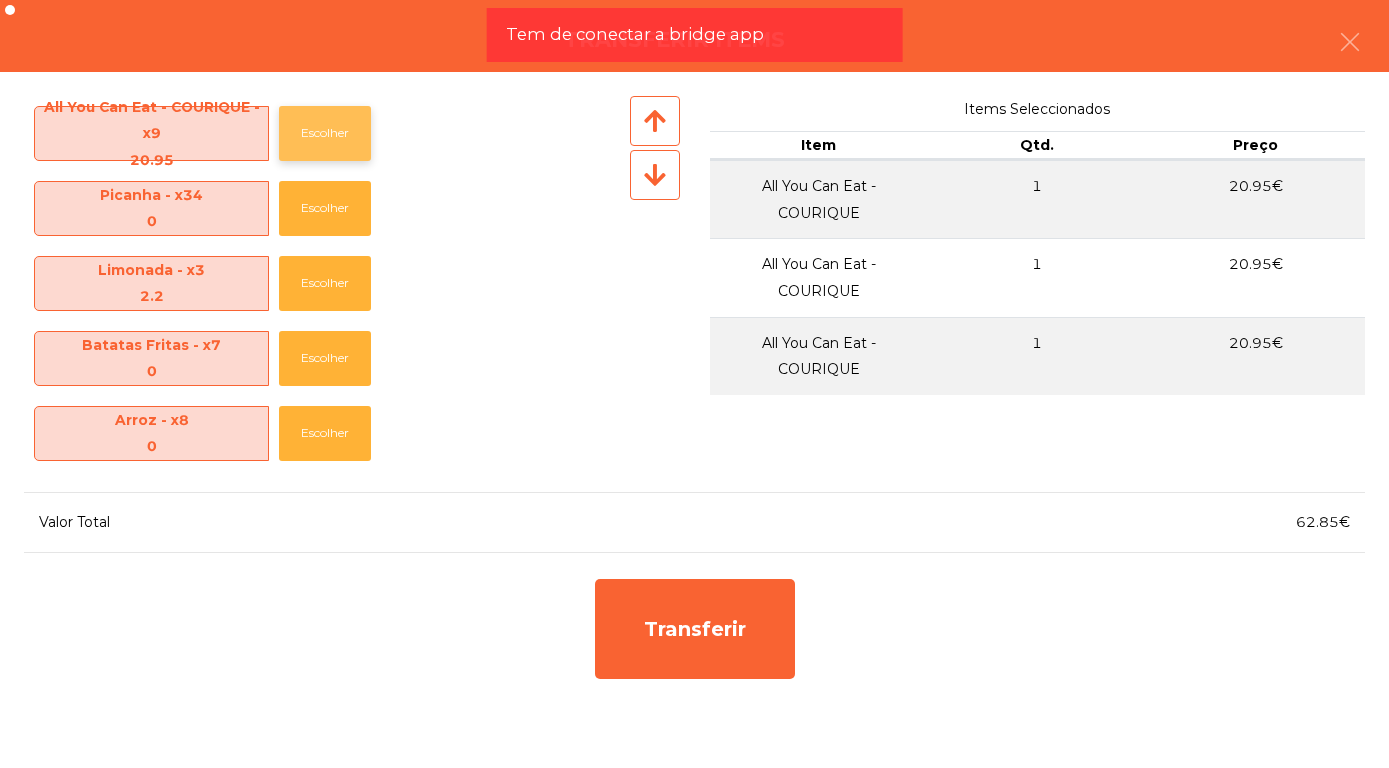 click on "Escolher" 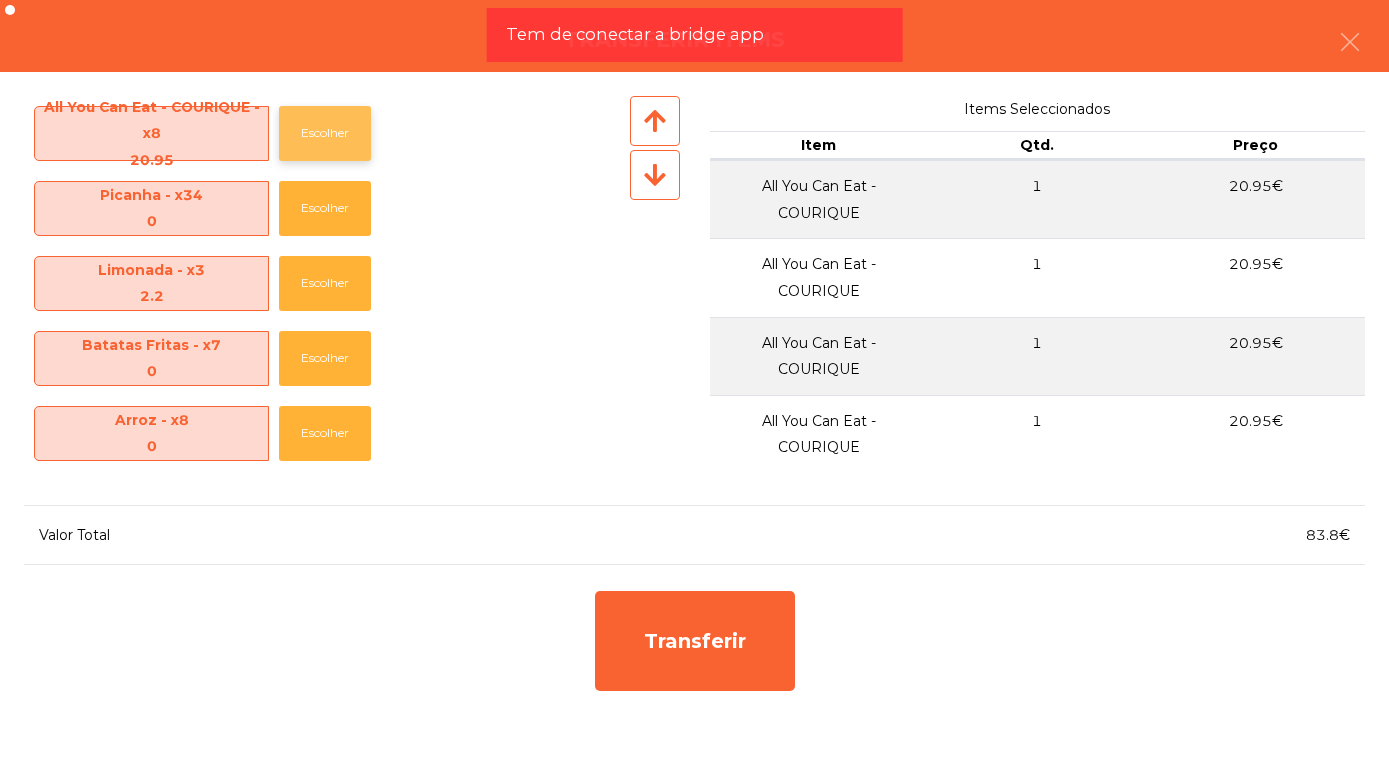 click on "Escolher" 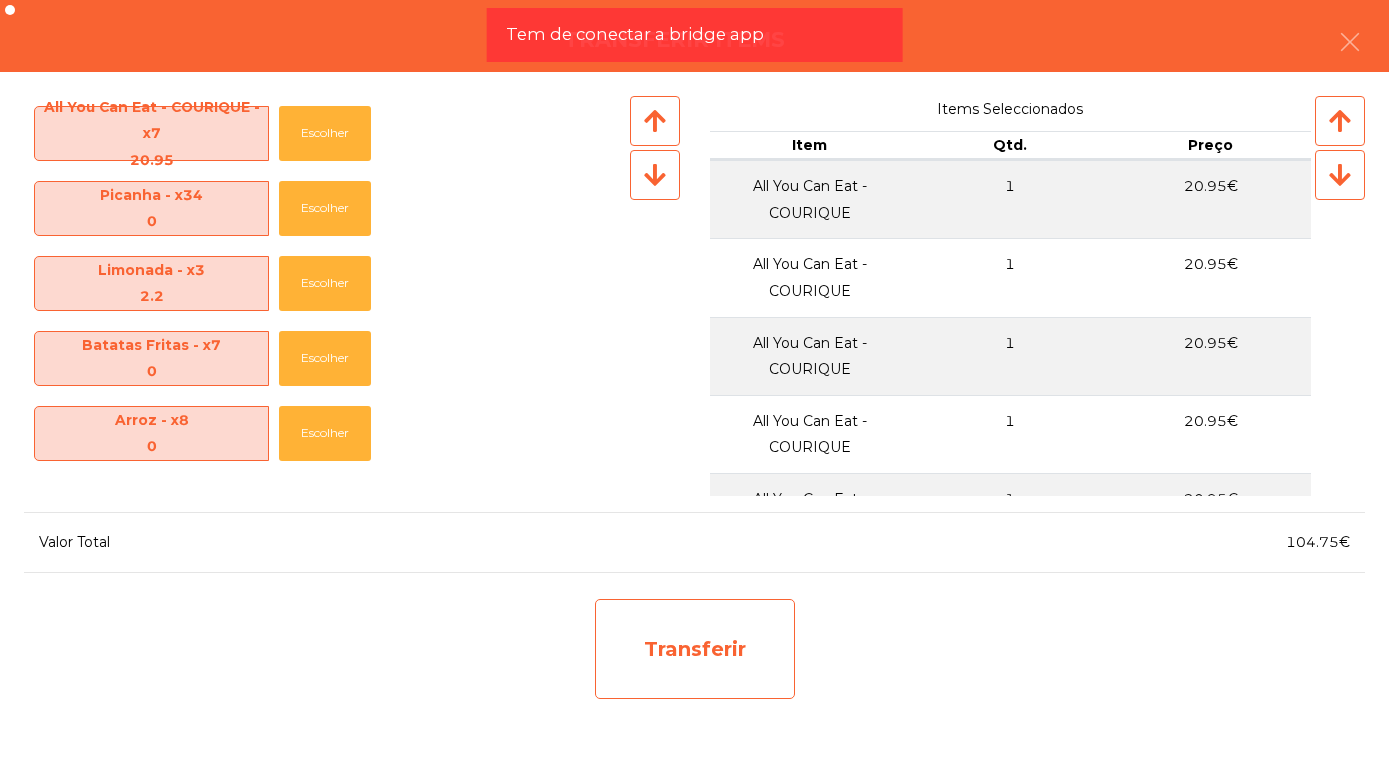 click on "Transferir" 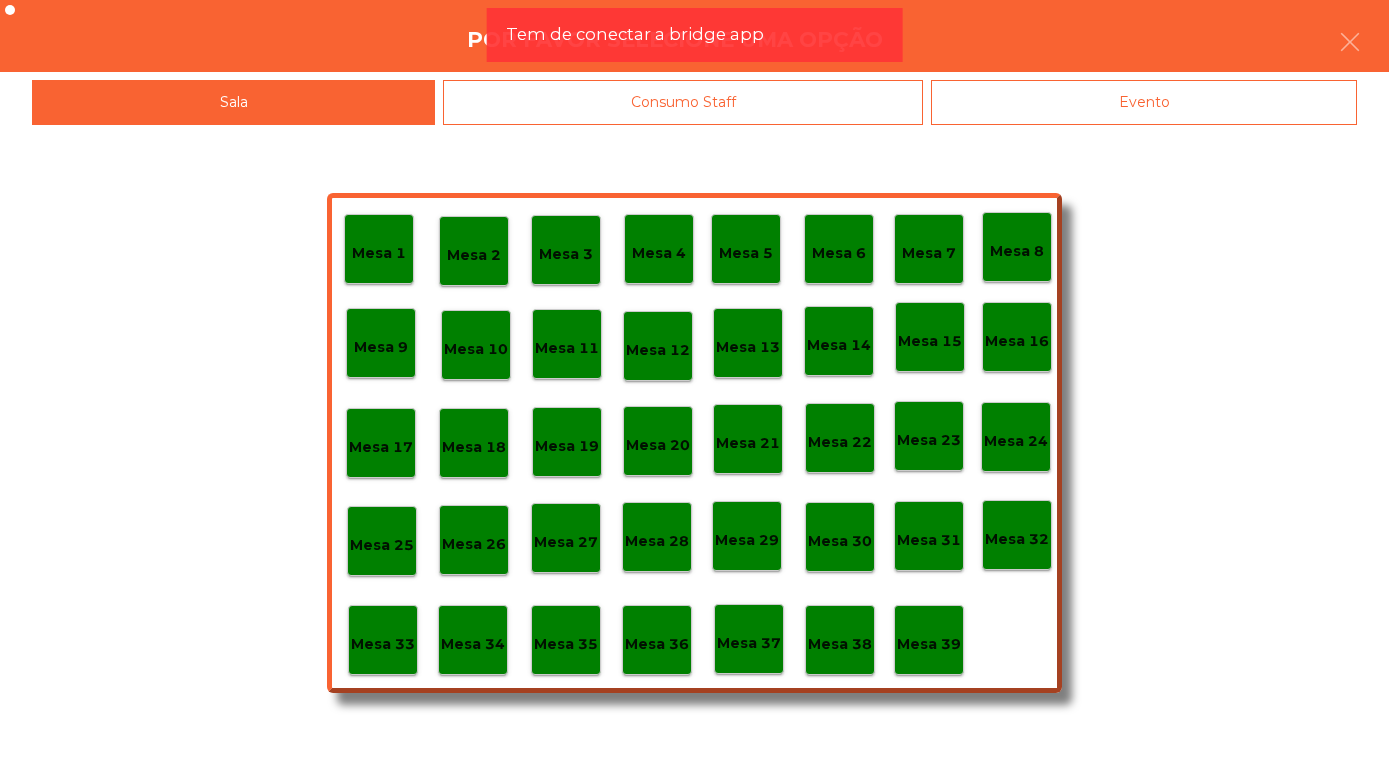 click on "Mesa 30" 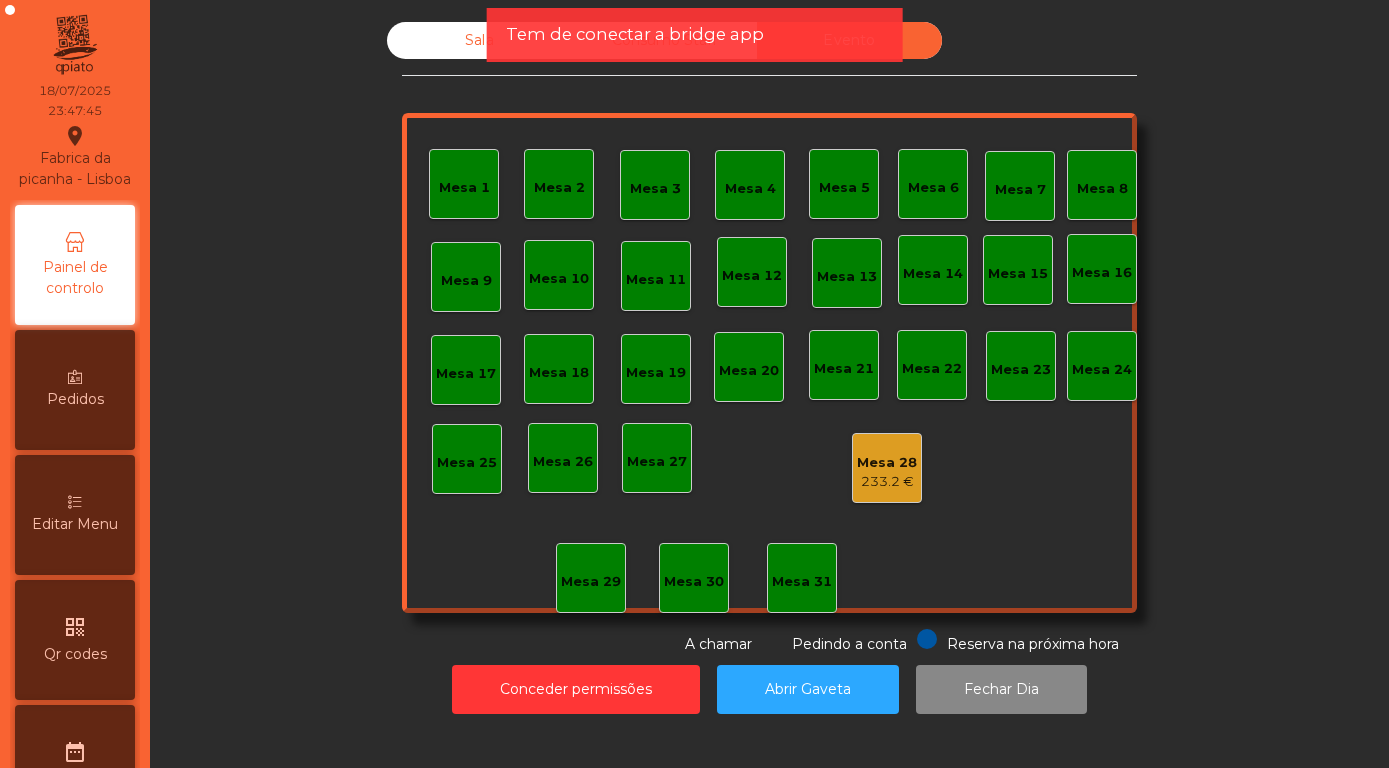 click on "Sala" 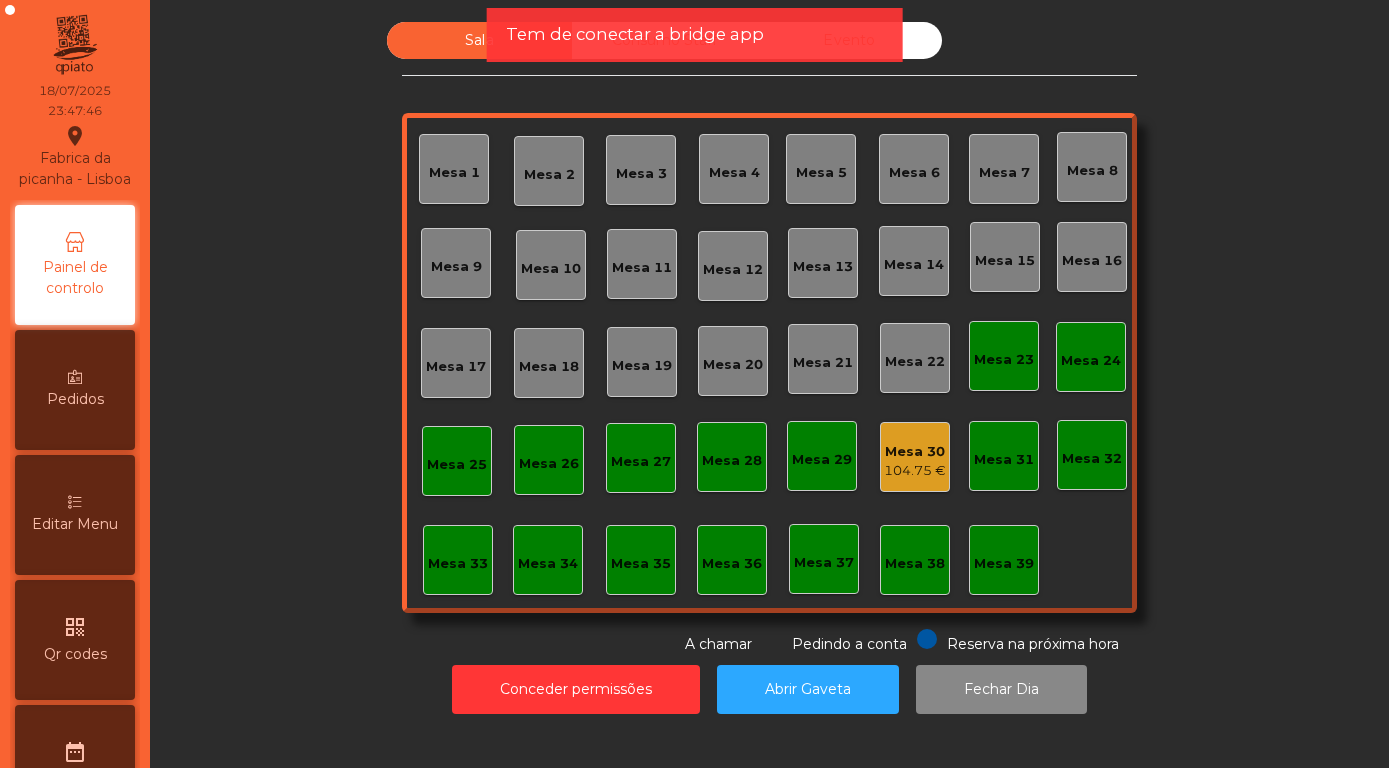 click on "104.75 €" 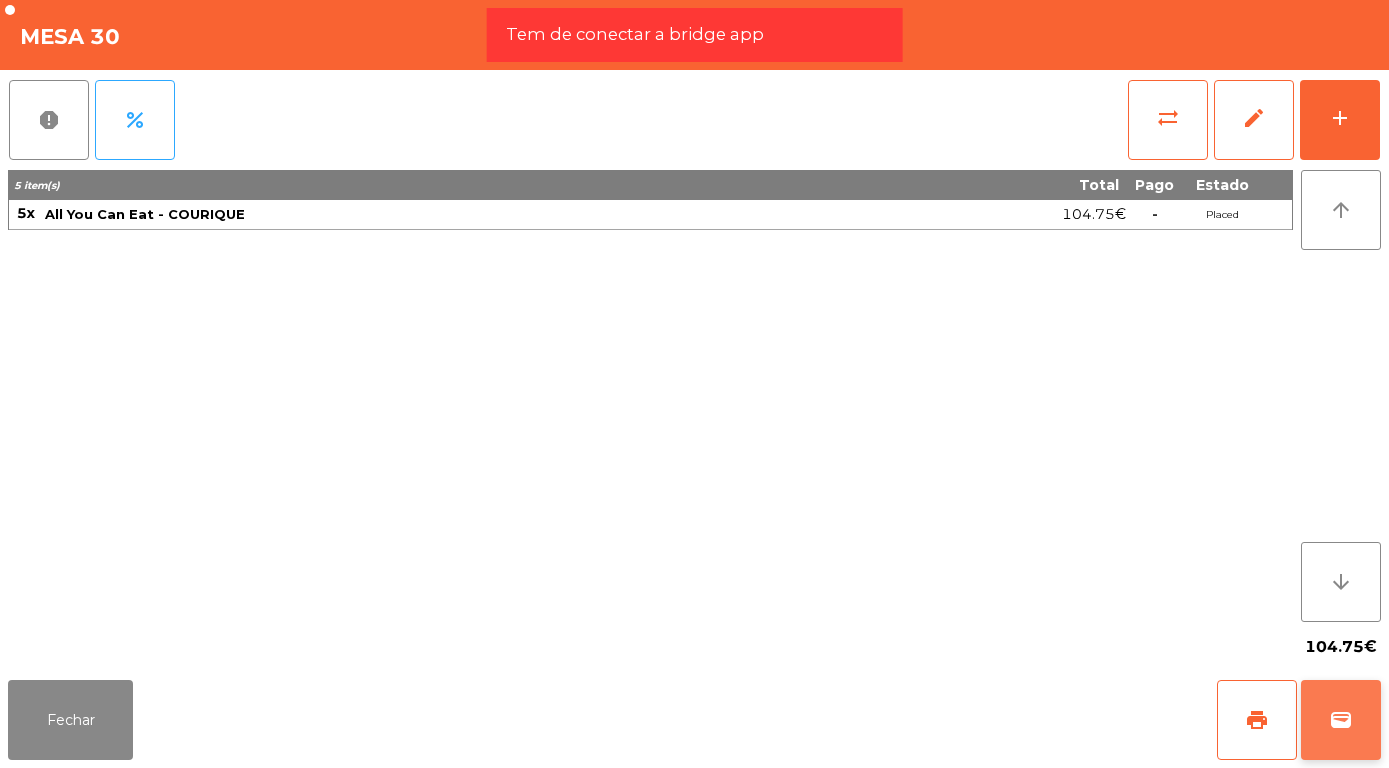 click on "wallet" 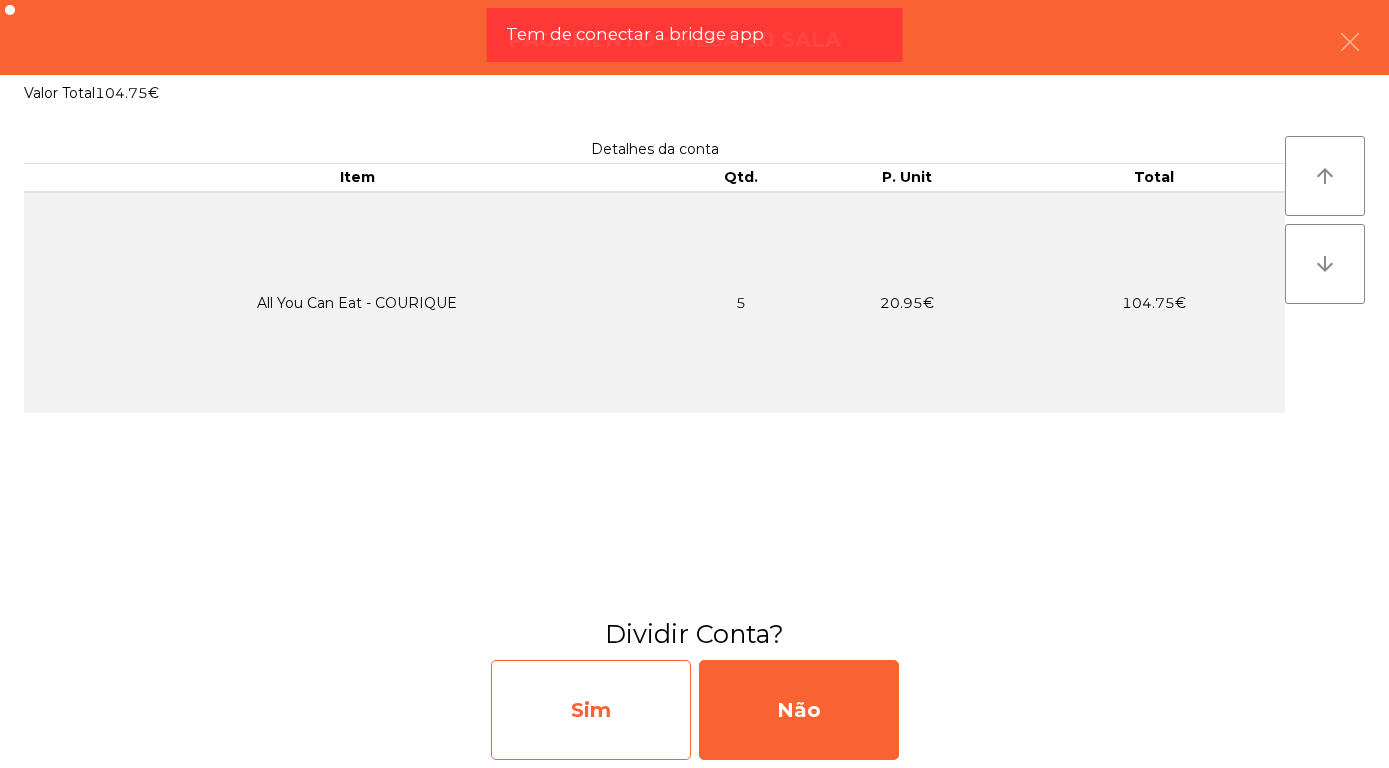click on "Sim" 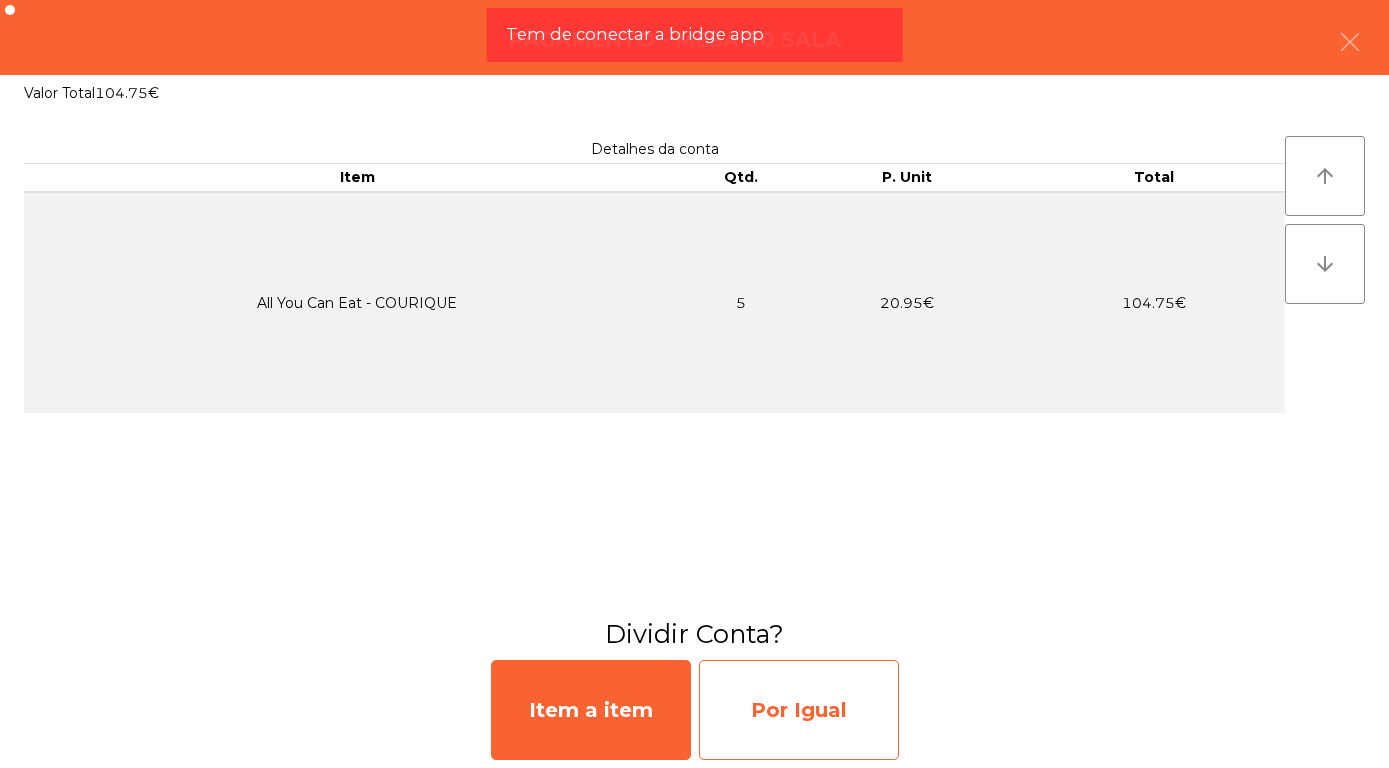 click on "Por Igual" 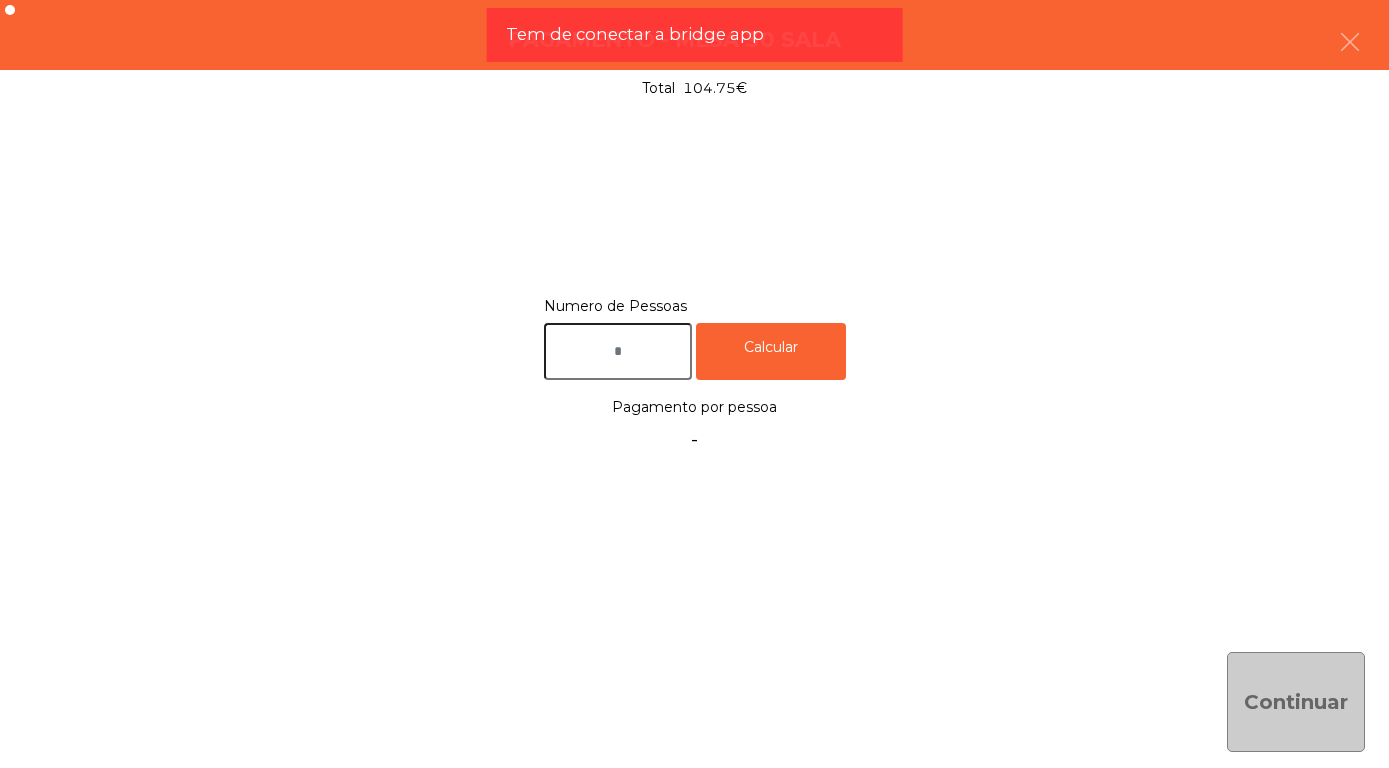 click 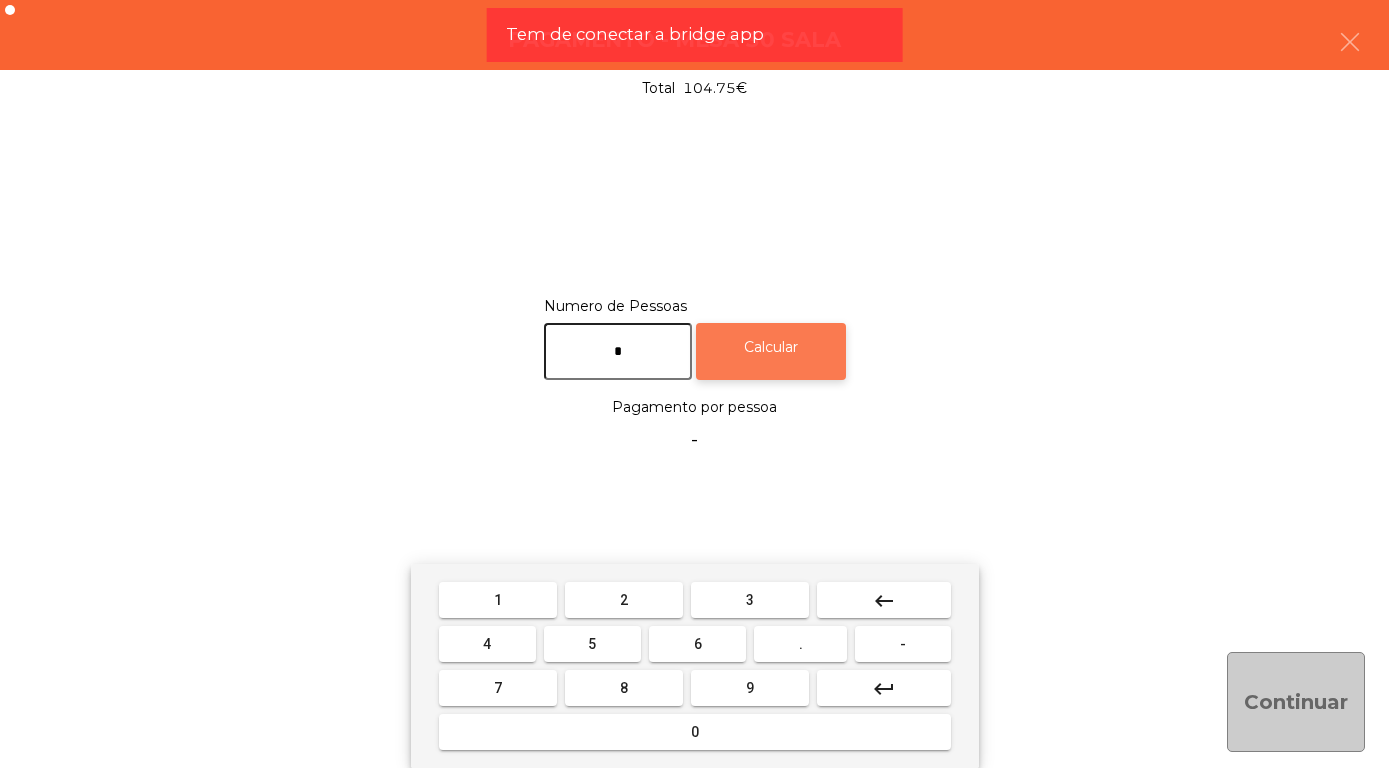 type on "*" 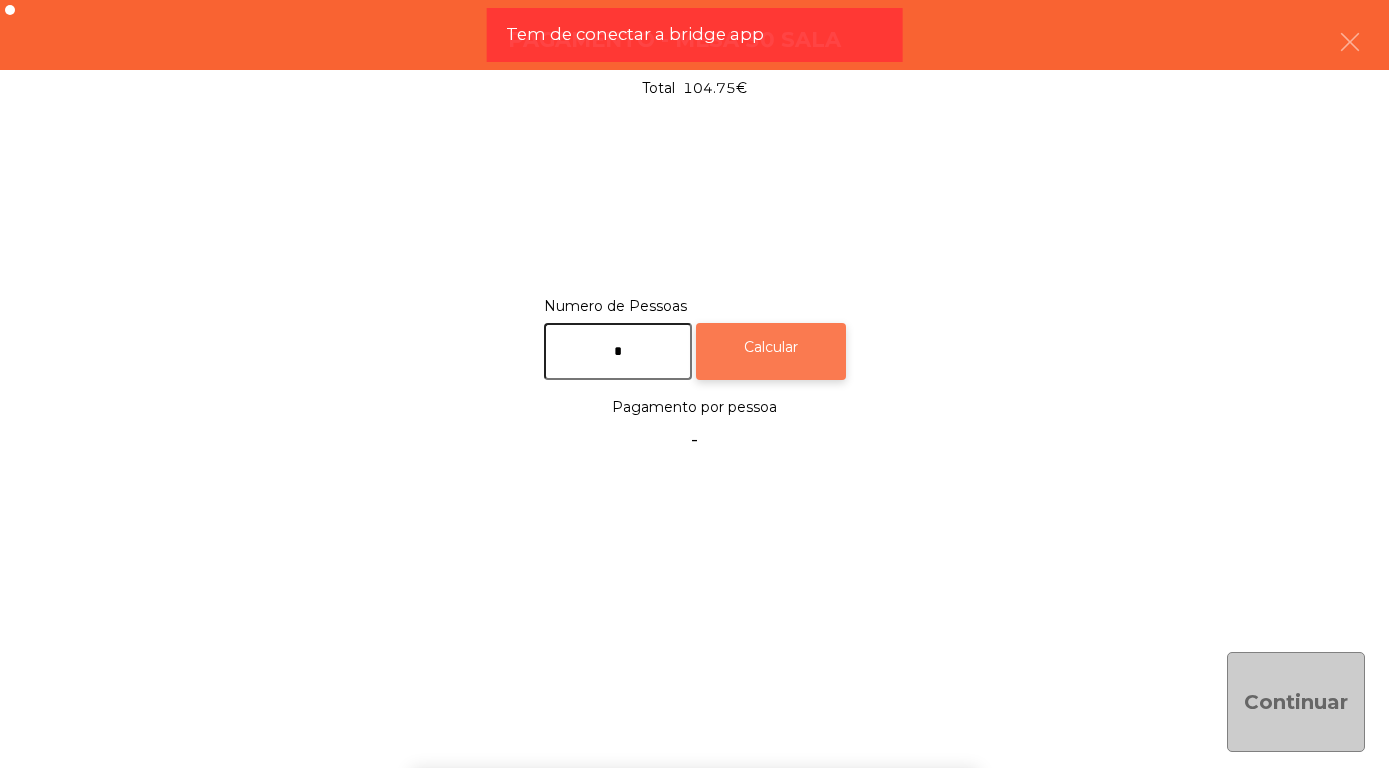 click on "Calcular" 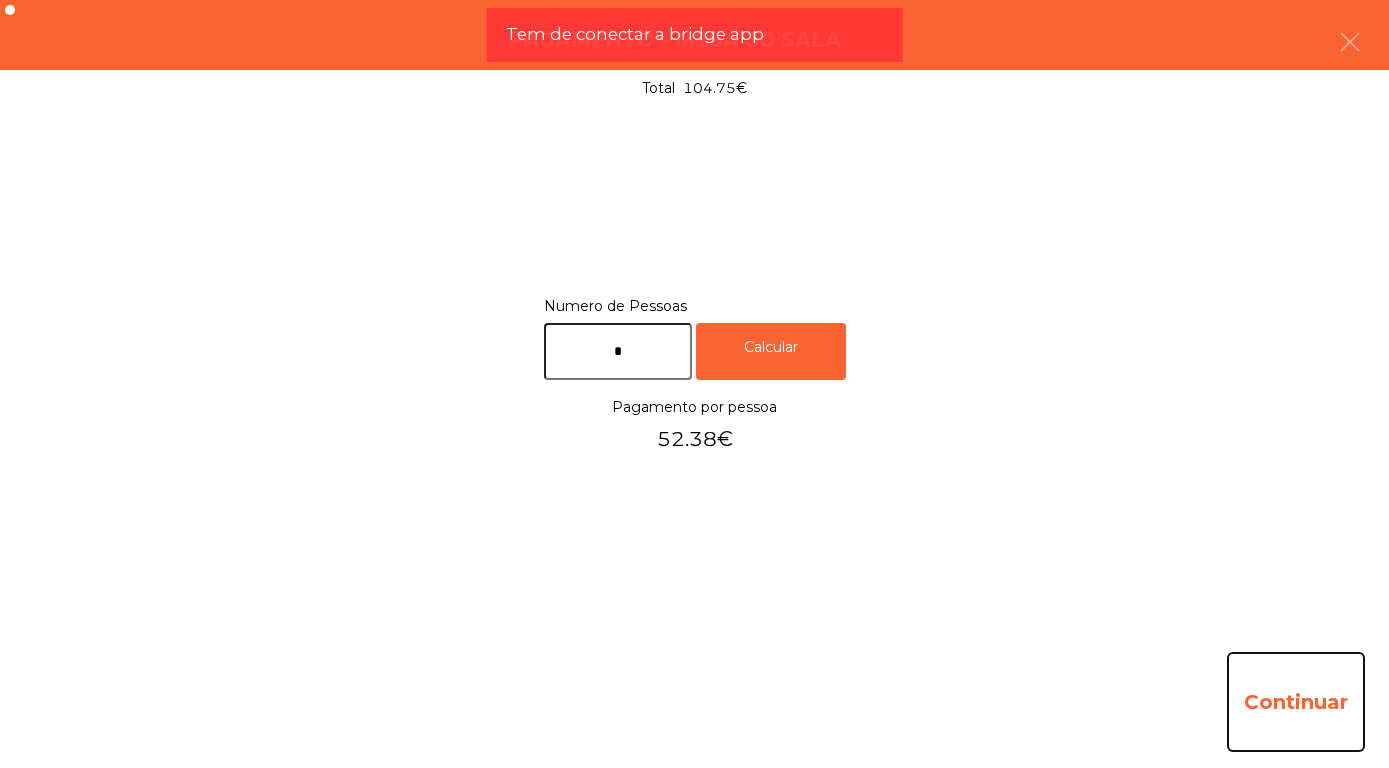 click on "Continuar" 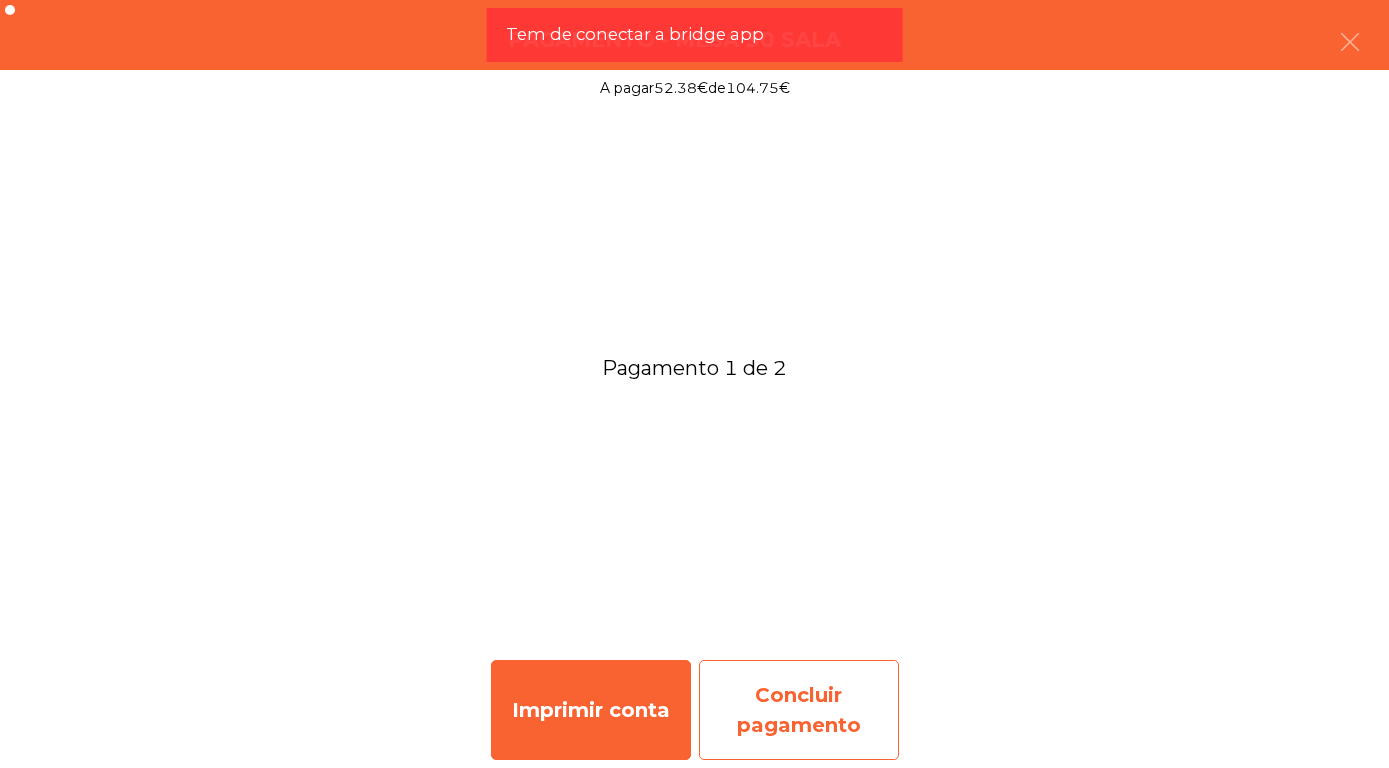 click on "Concluir pagamento" 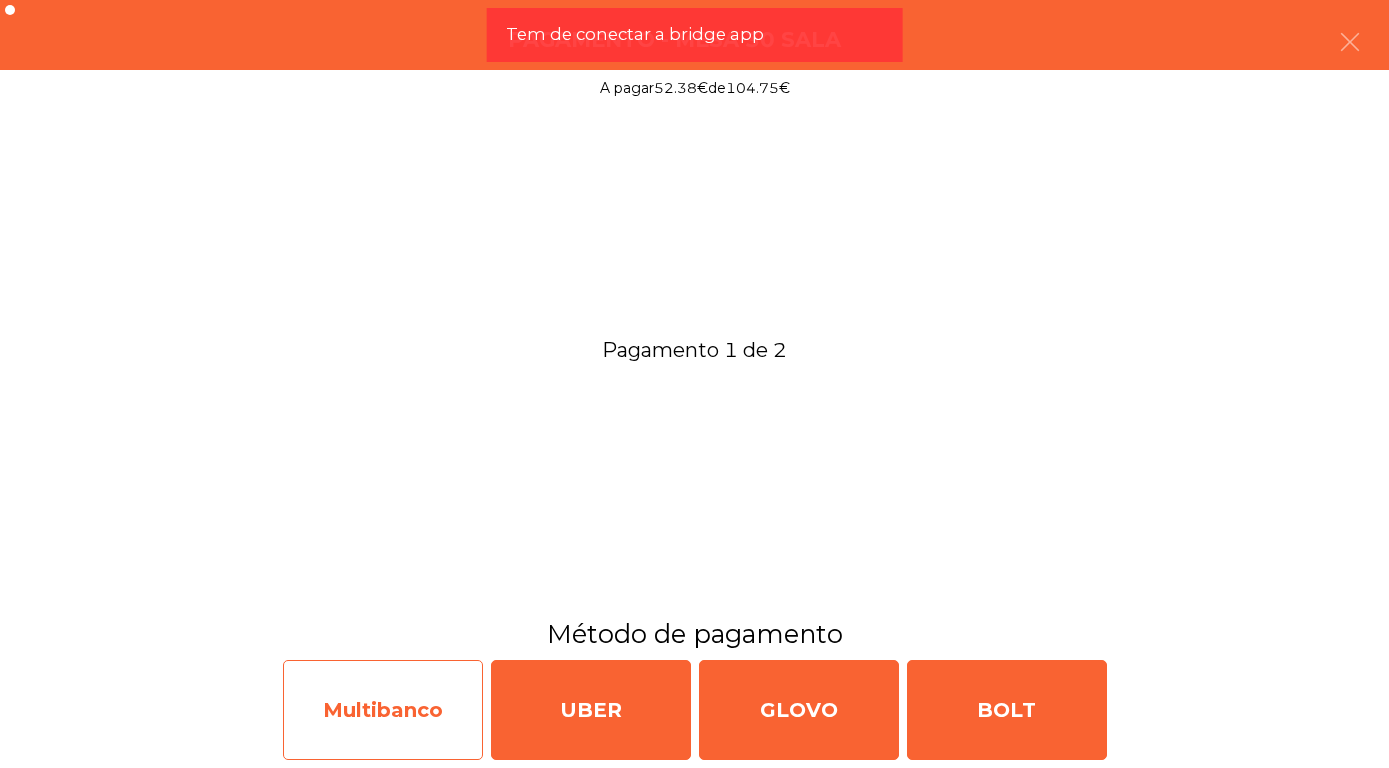 click on "Multibanco" 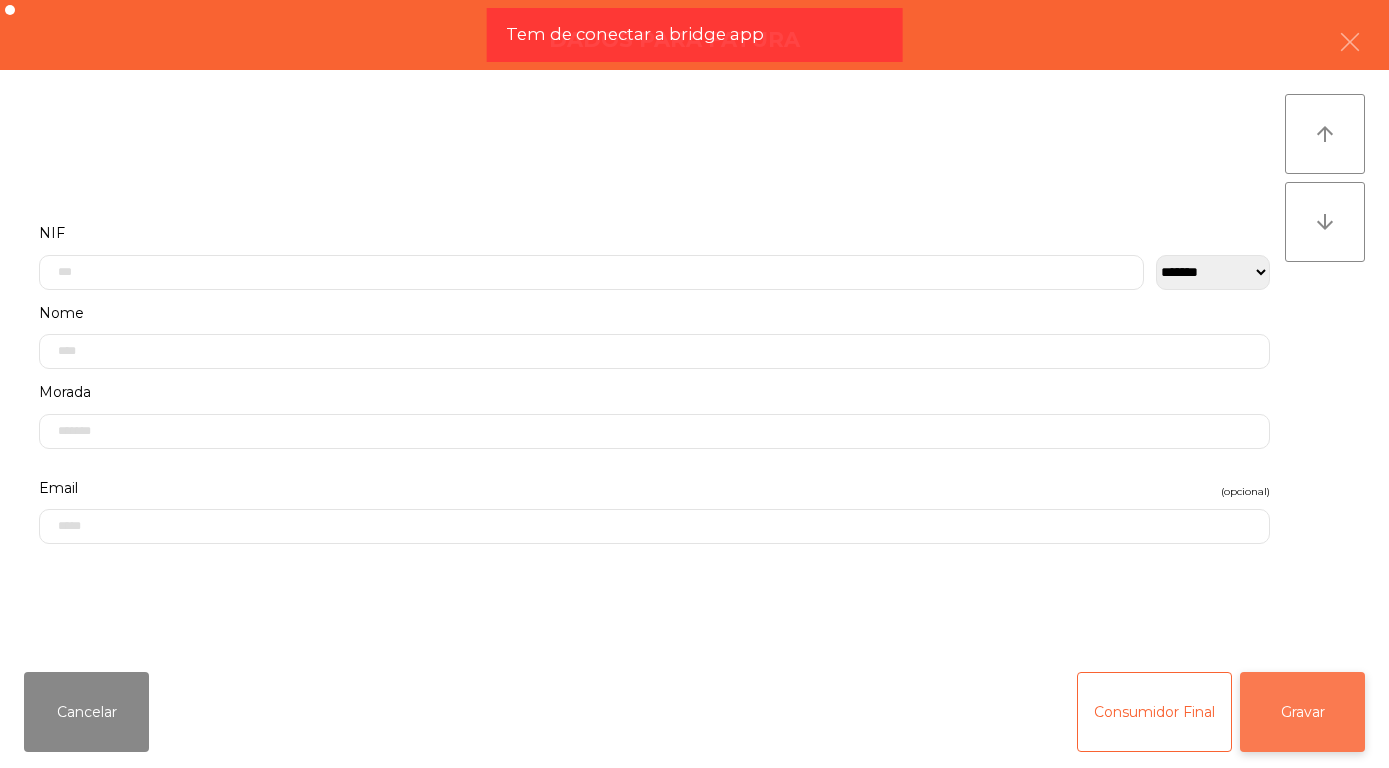 click on "Gravar" 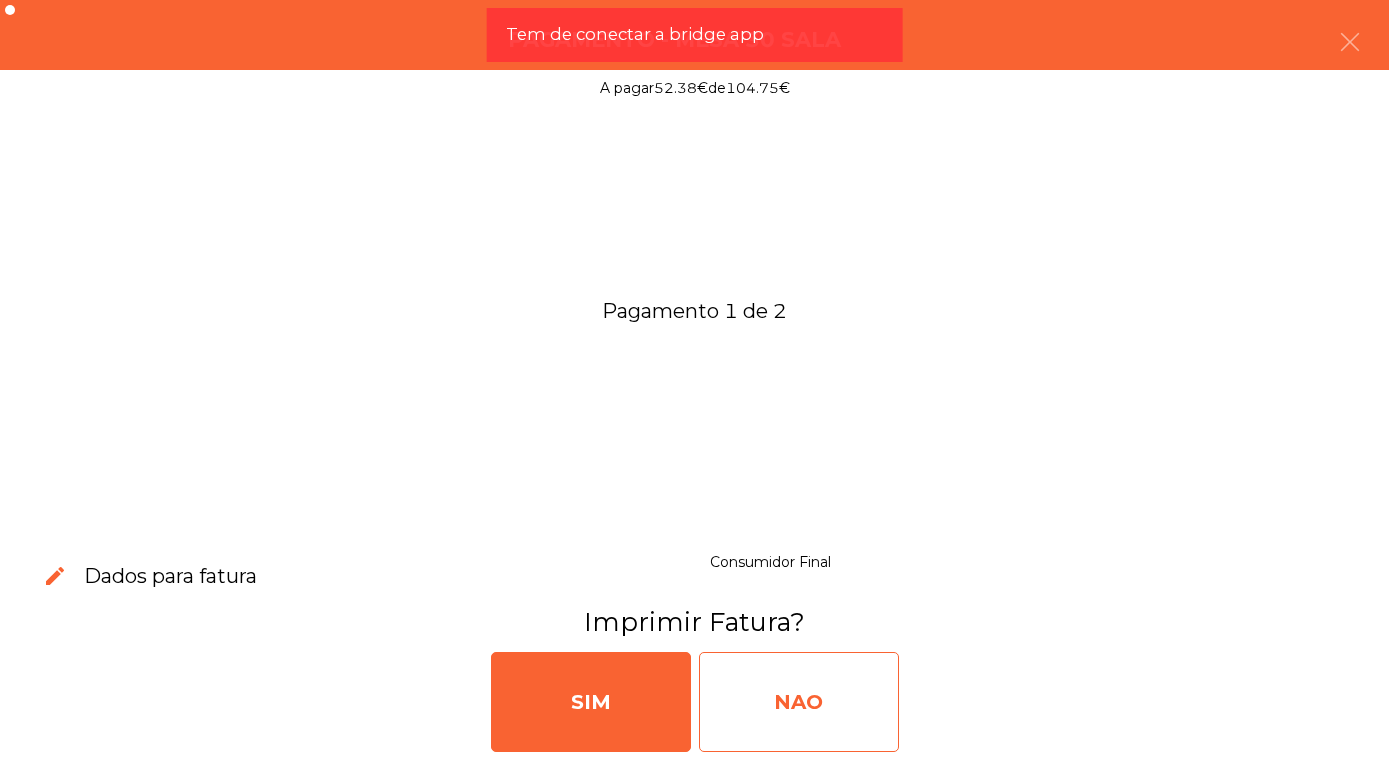 click on "NAO" 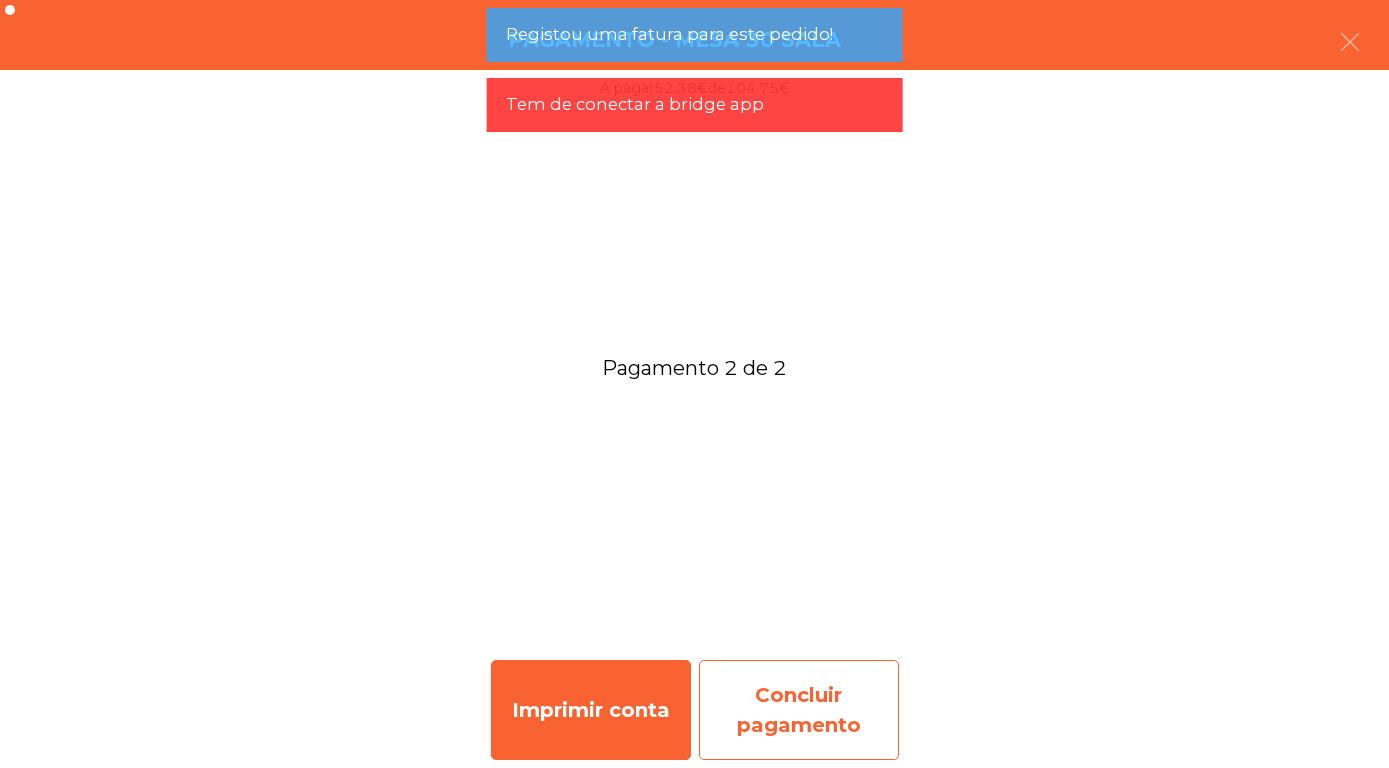 click on "Concluir pagamento" 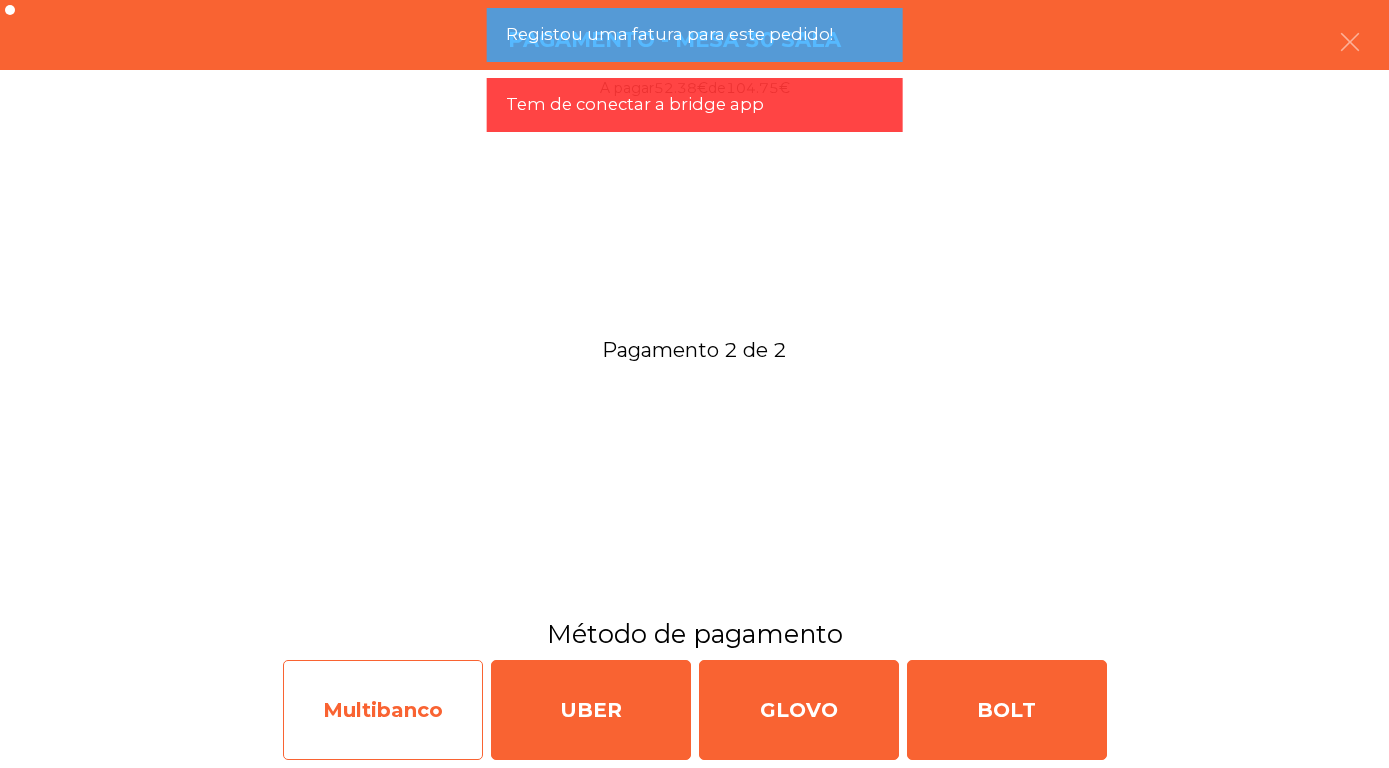 click on "Multibanco" 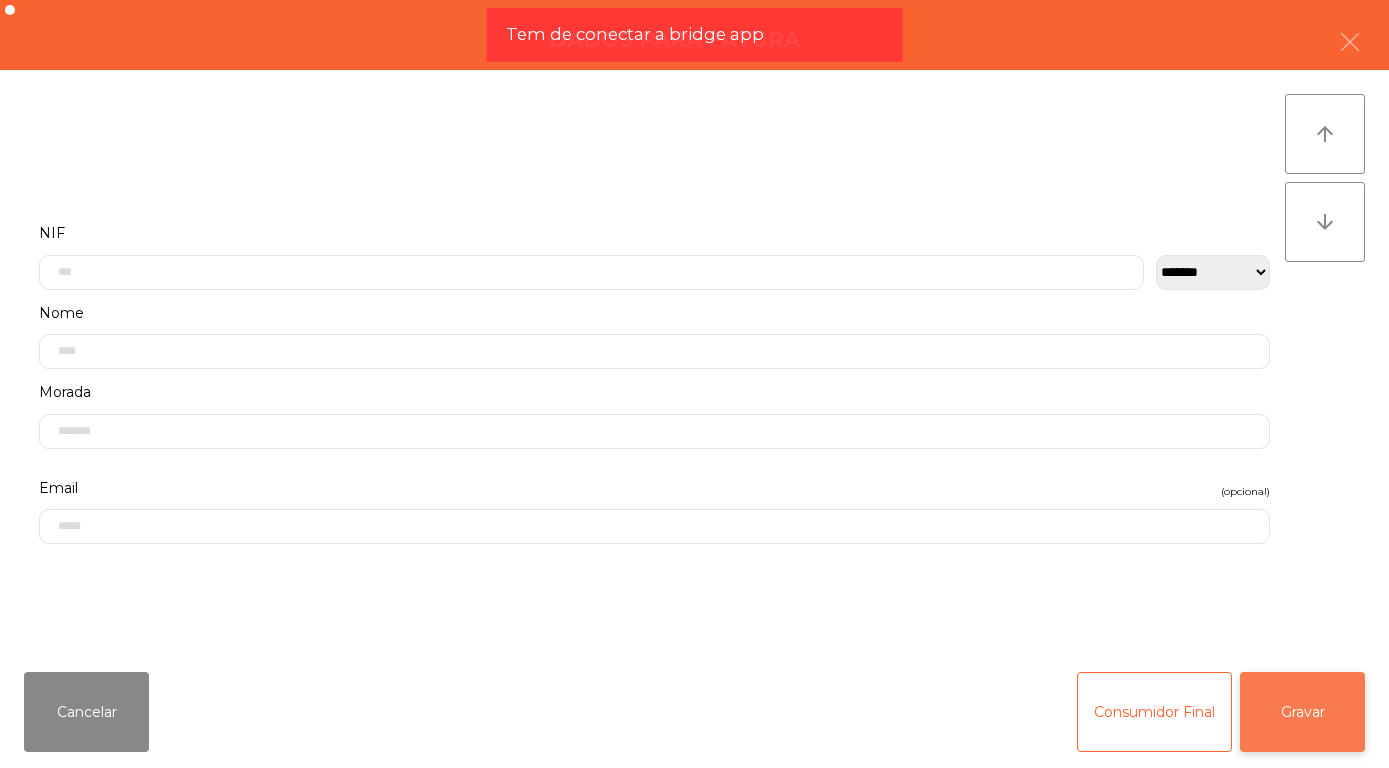click on "Gravar" 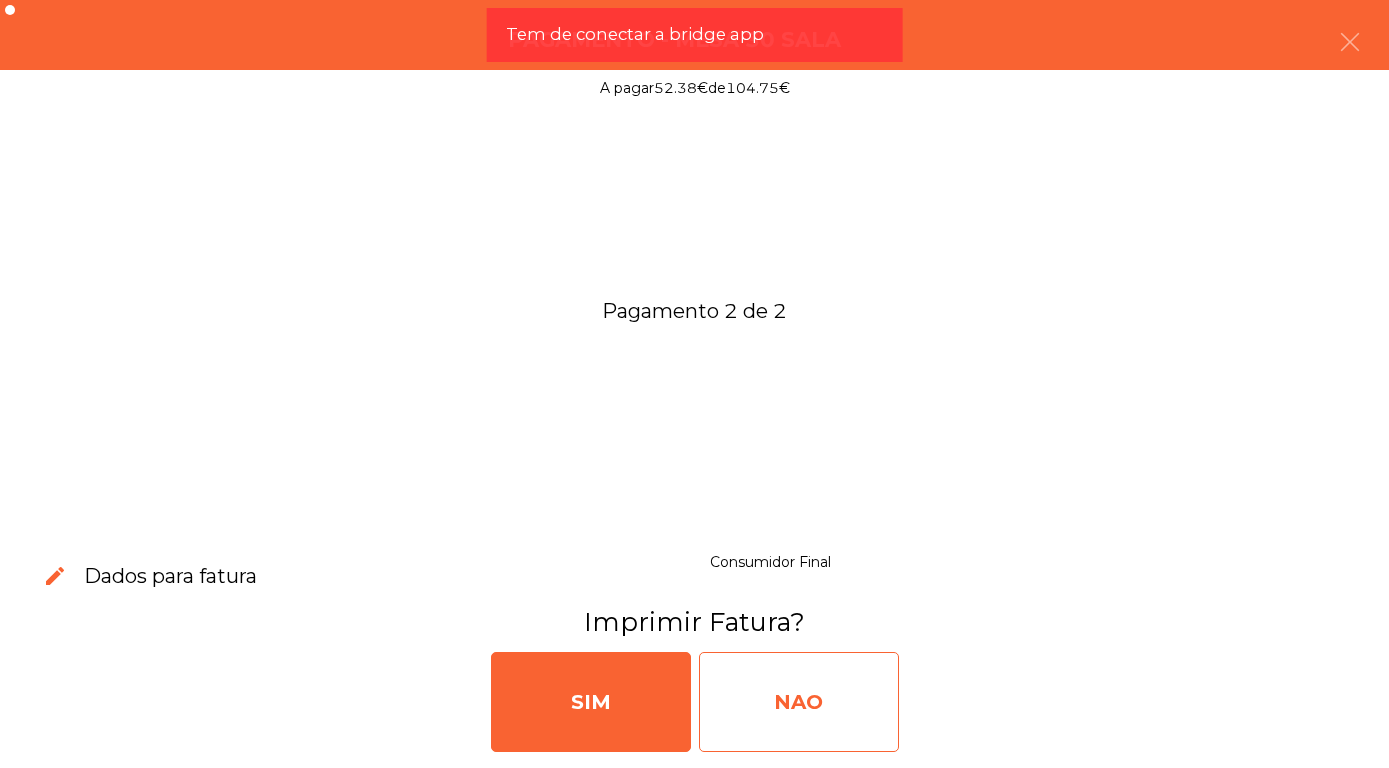 click on "NAO" 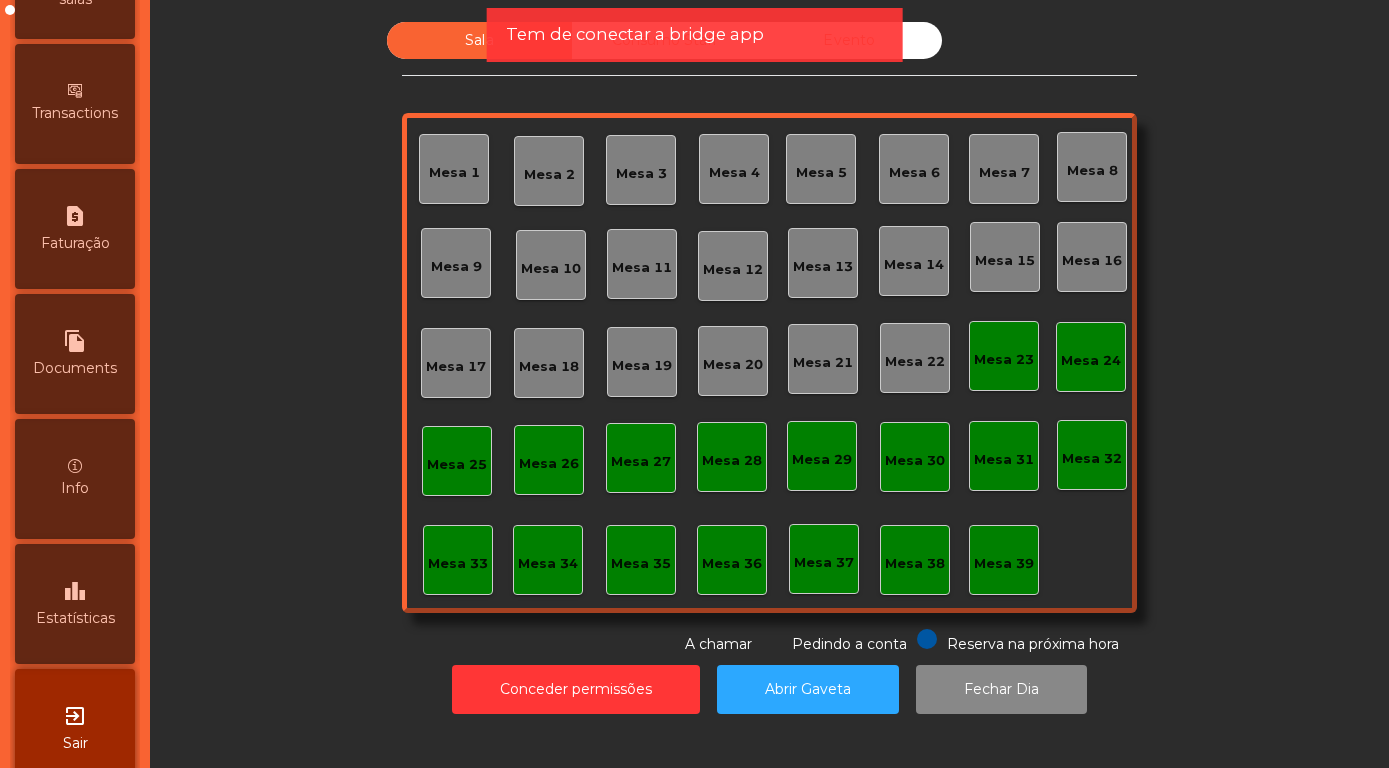 scroll, scrollTop: 948, scrollLeft: 0, axis: vertical 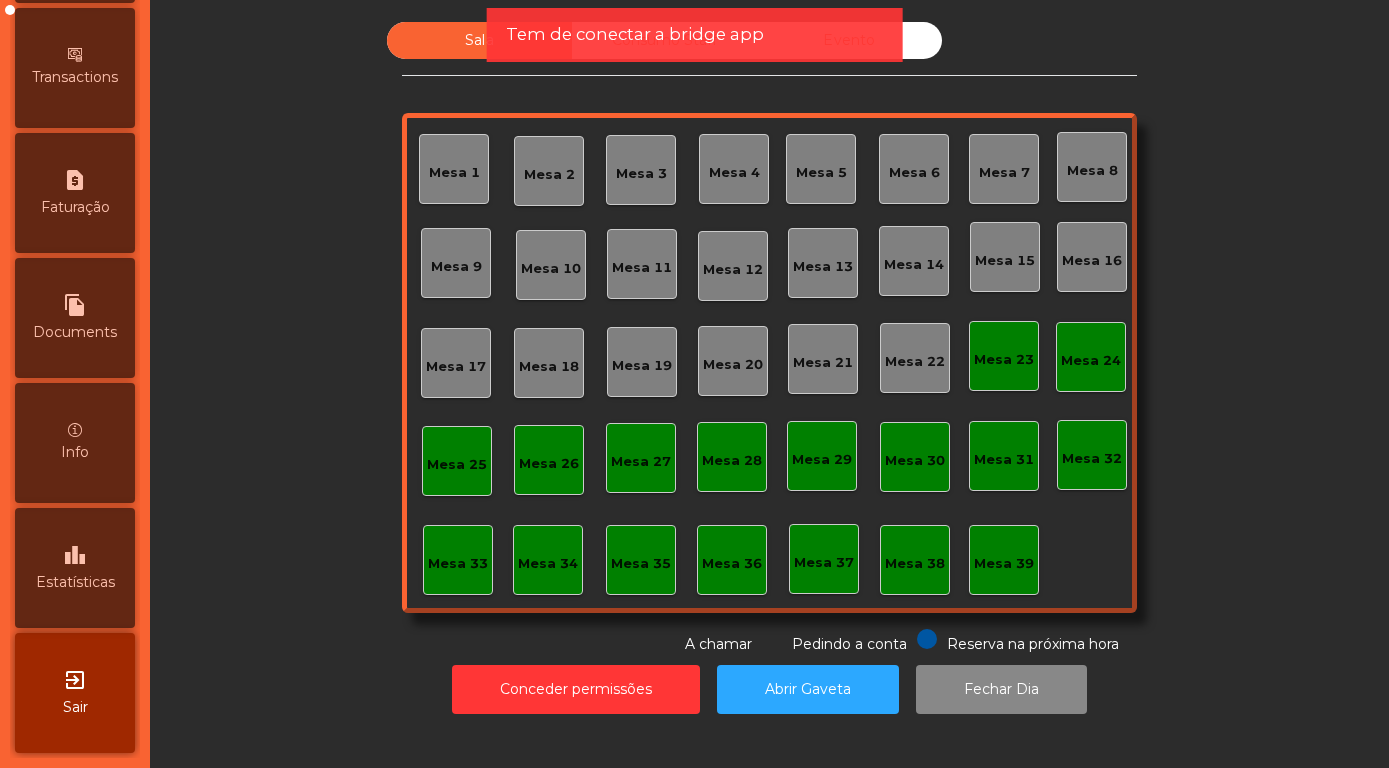 click on "leaderboard" at bounding box center [75, 555] 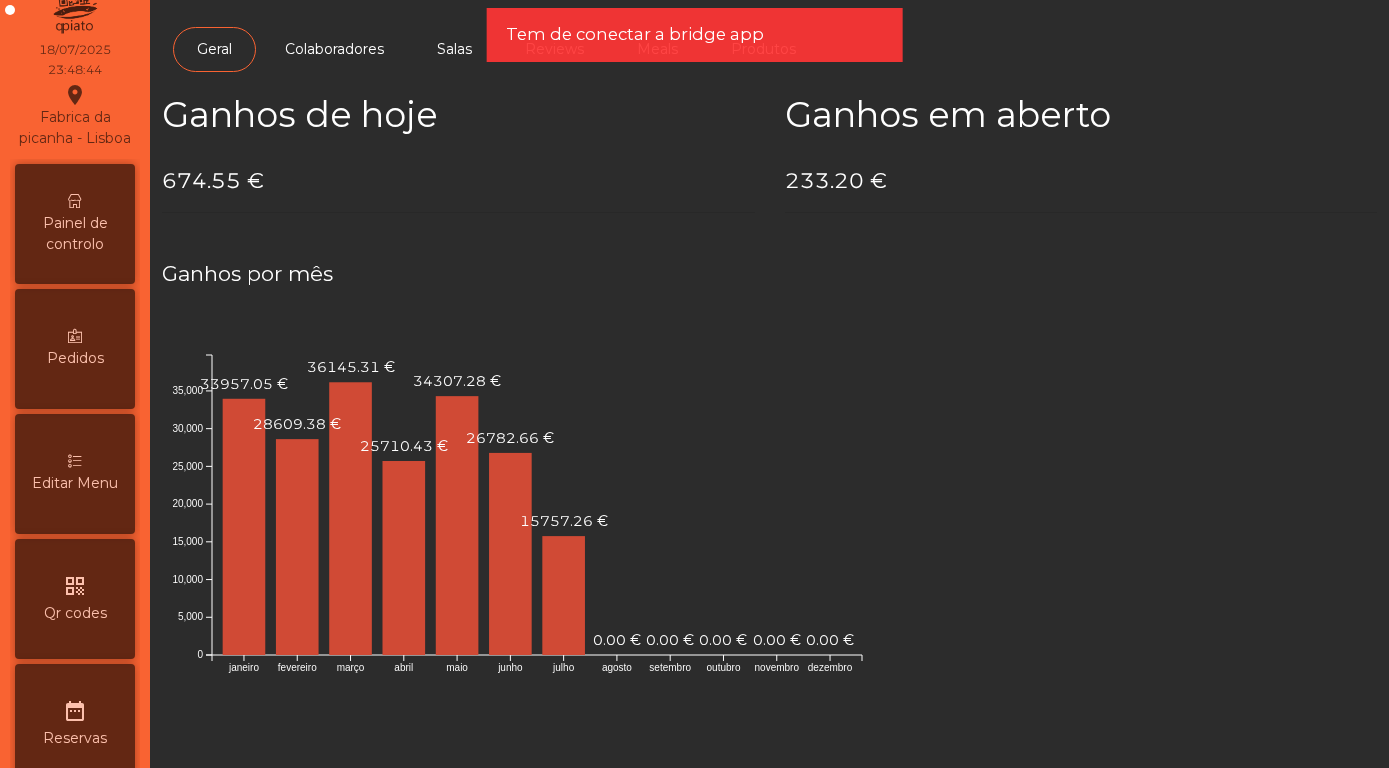 scroll, scrollTop: 0, scrollLeft: 0, axis: both 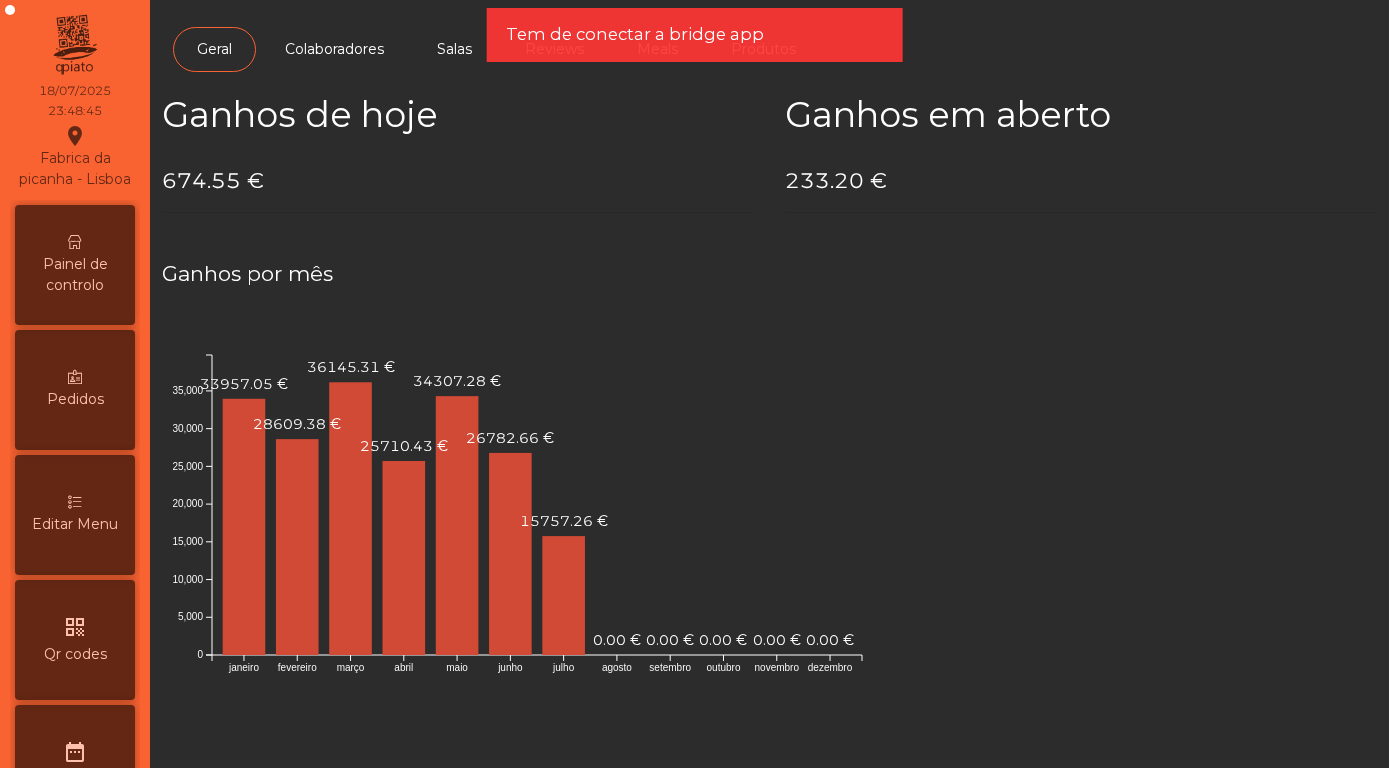 click on "Painel de controlo" at bounding box center [75, 275] 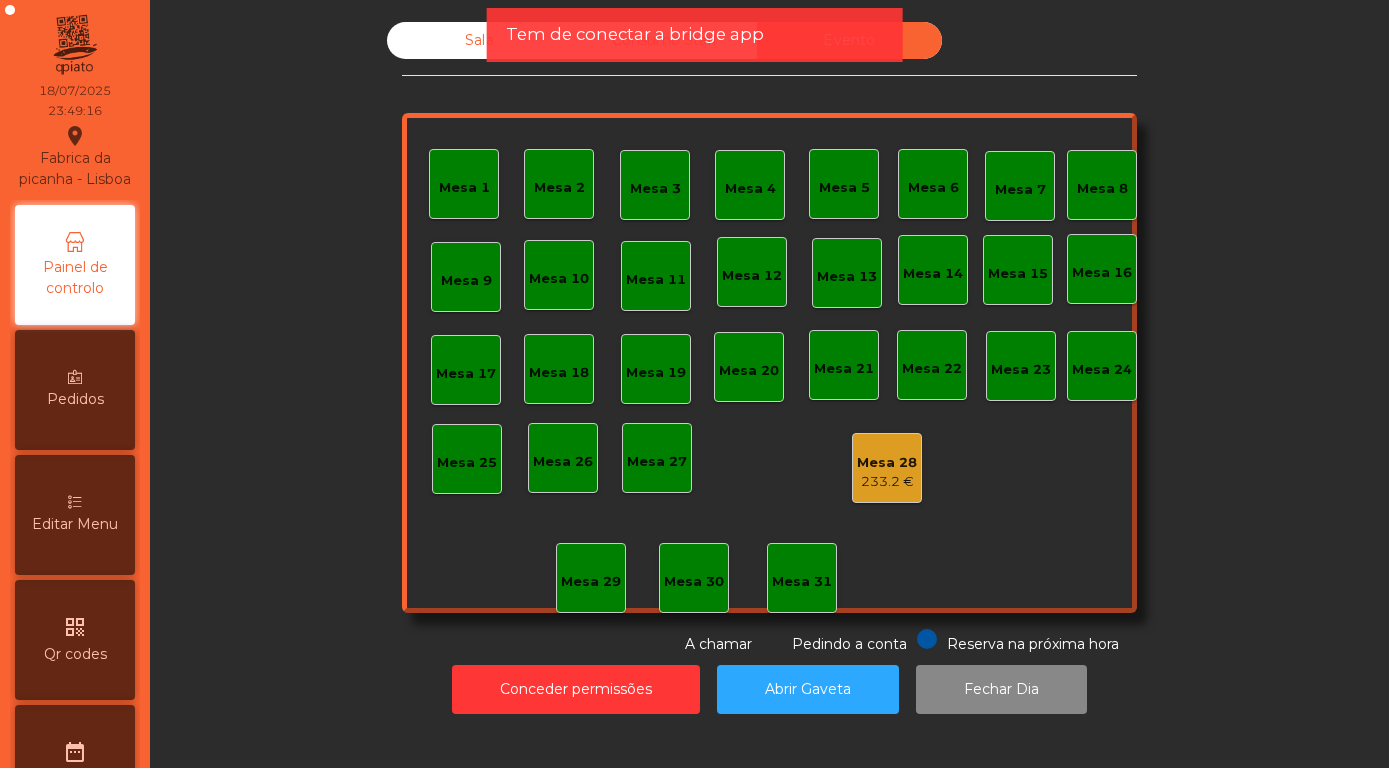 click on "Mesa 28" 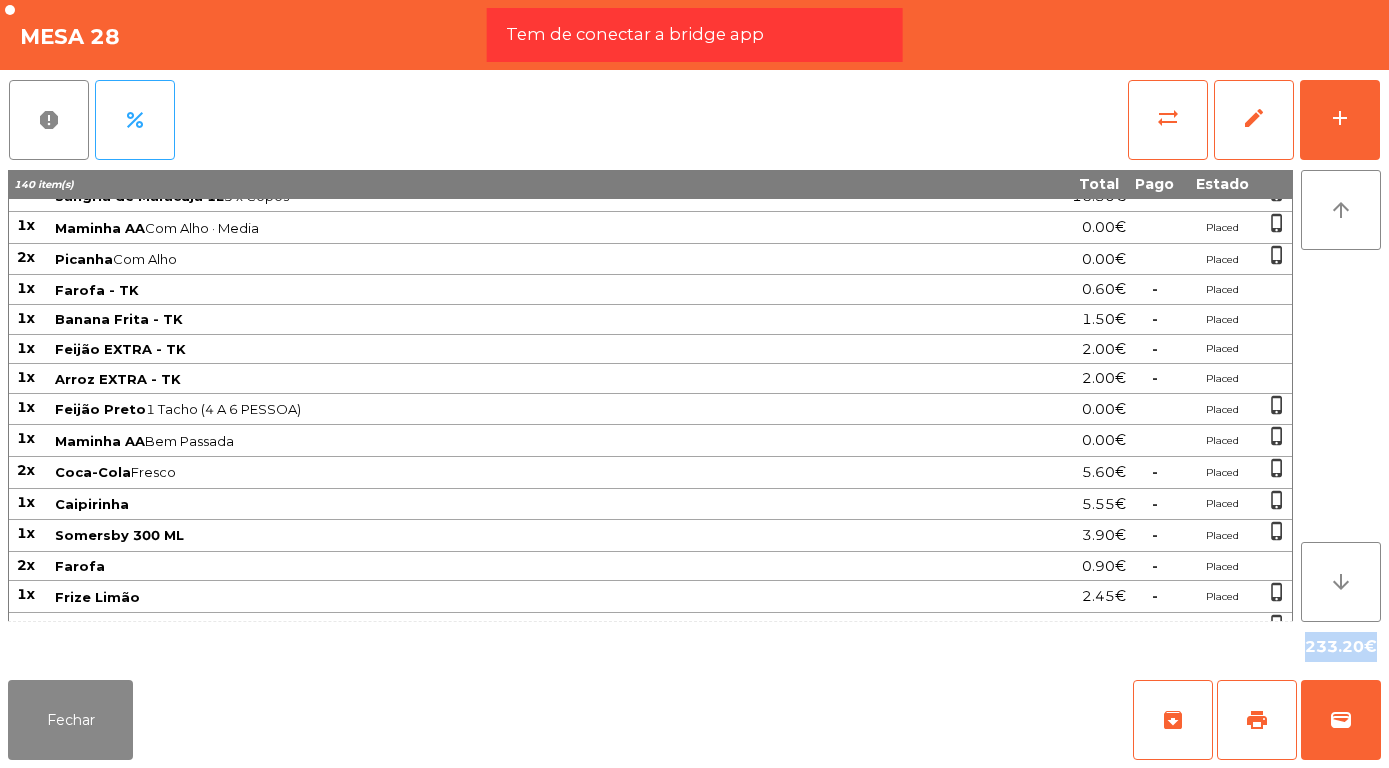scroll, scrollTop: 901, scrollLeft: 0, axis: vertical 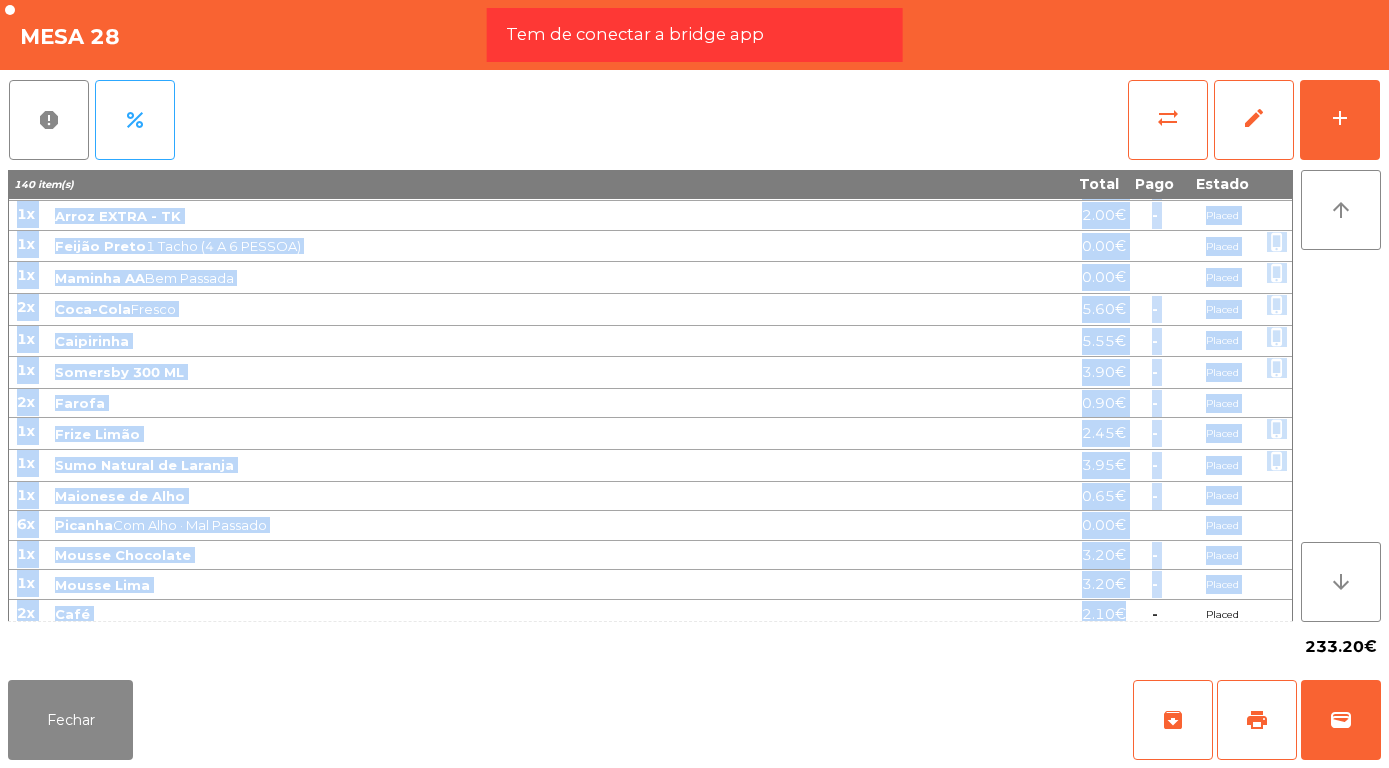 drag, startPoint x: 11, startPoint y: 213, endPoint x: 1127, endPoint y: 609, distance: 1184.1757 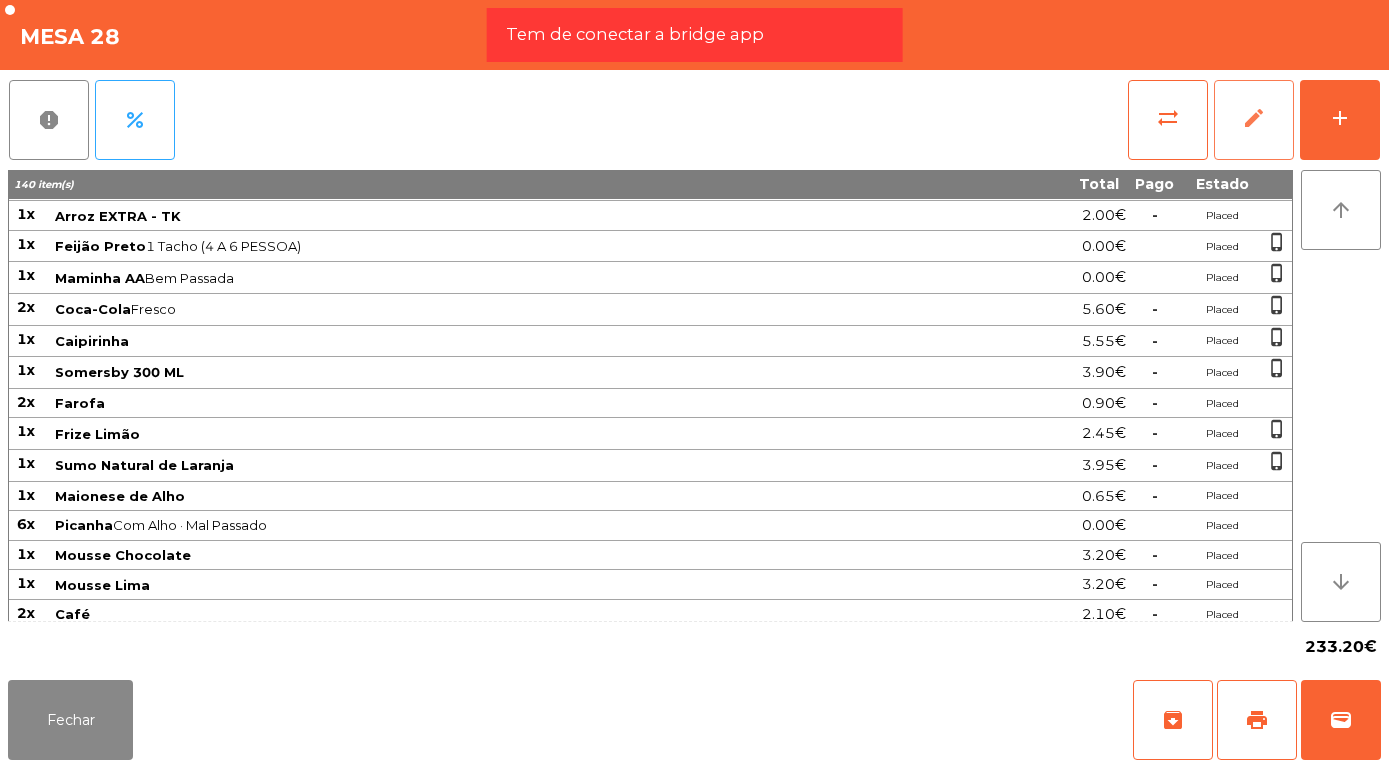 click on "edit" 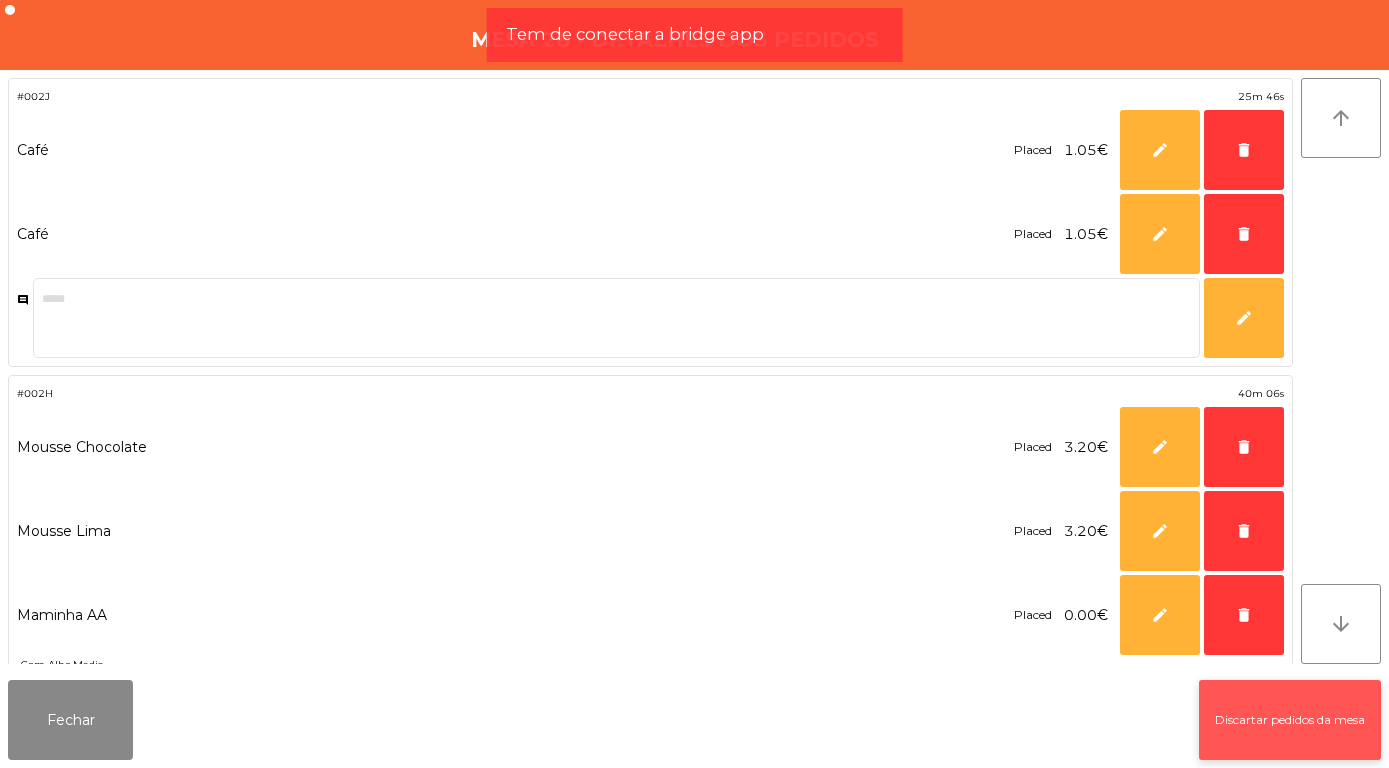 click on "Discartar pedidos da mesa" 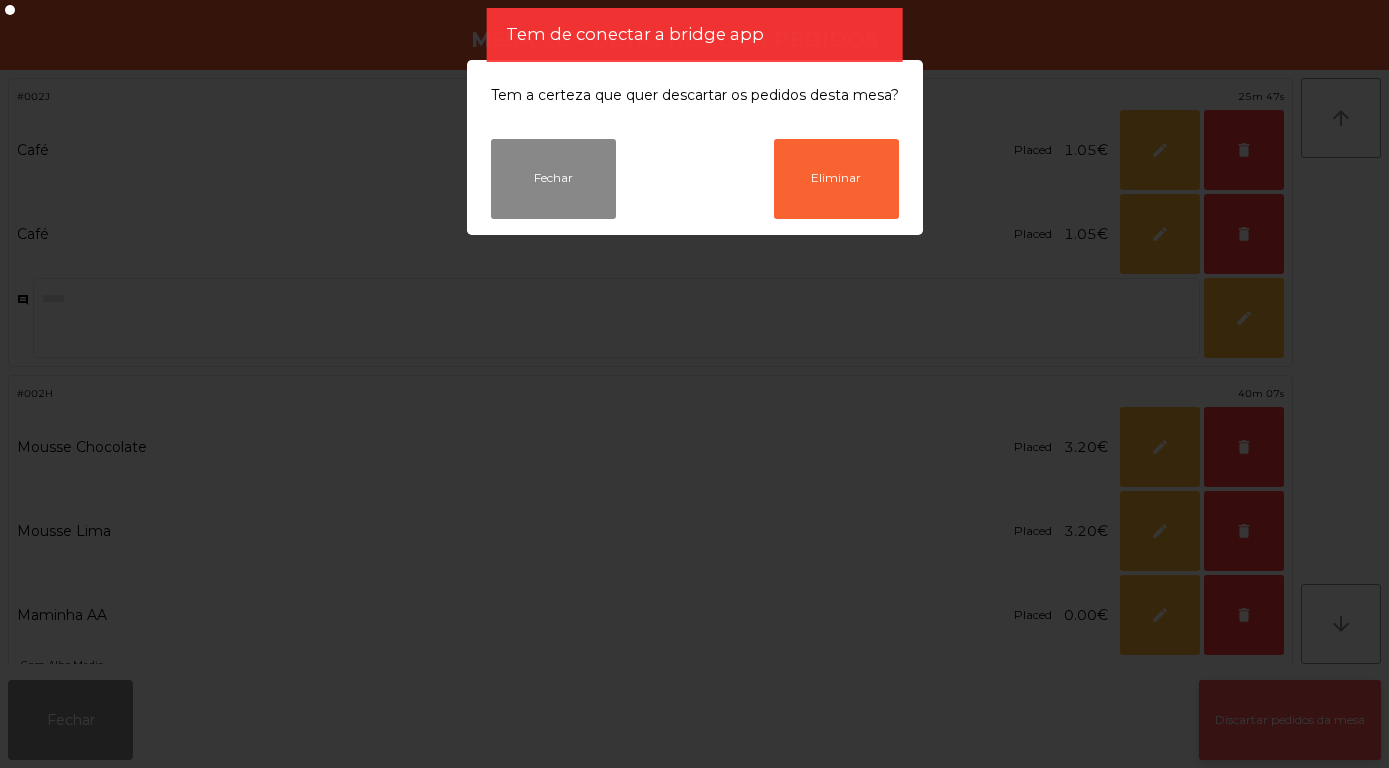 scroll, scrollTop: 901, scrollLeft: 0, axis: vertical 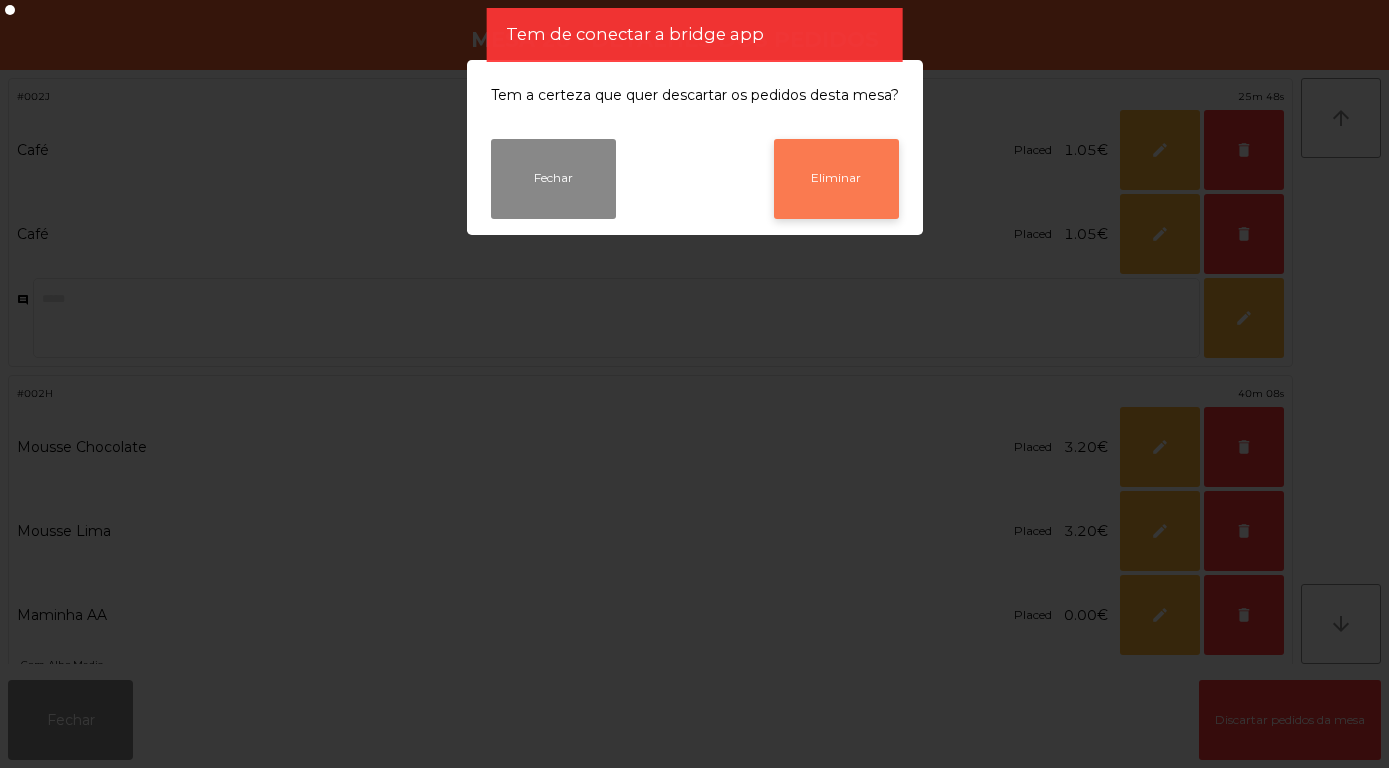 click on "Eliminar" 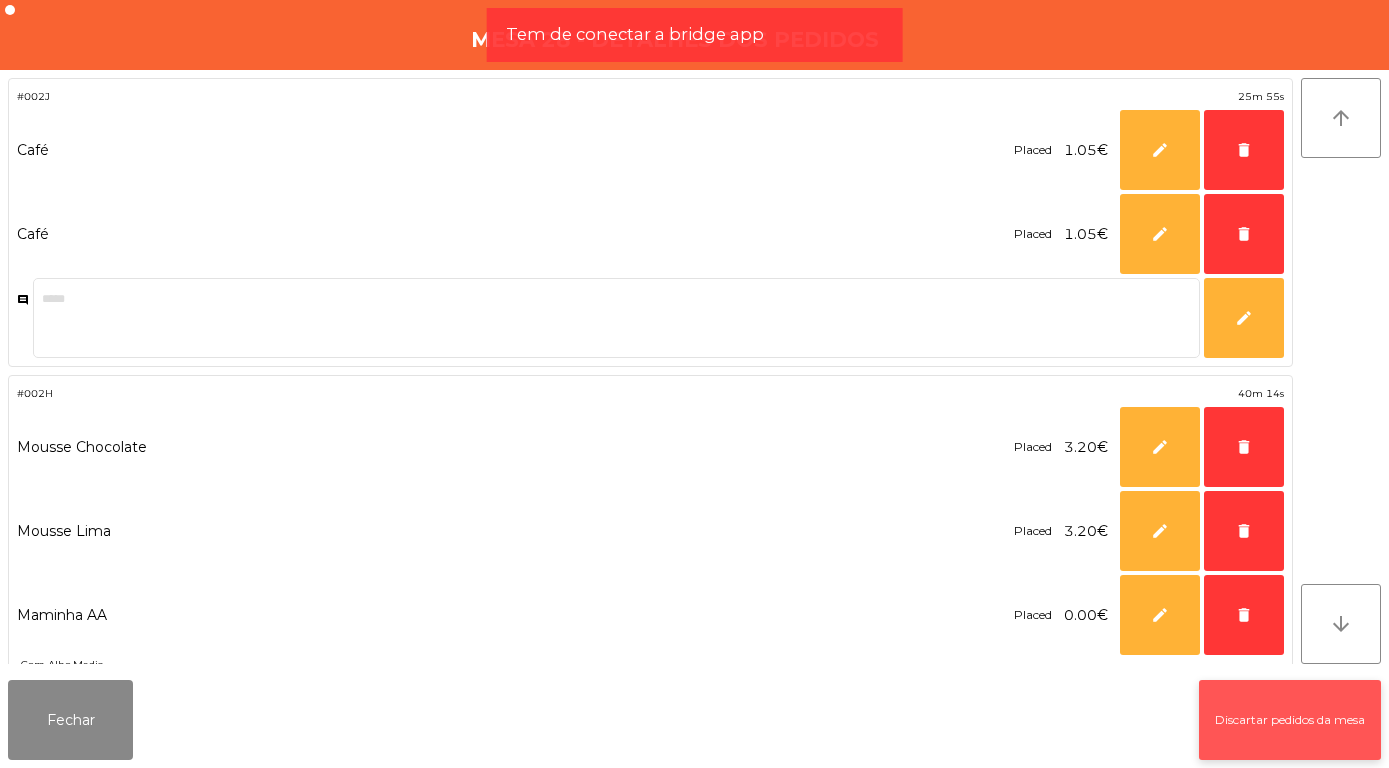 click on "Discartar pedidos da mesa" 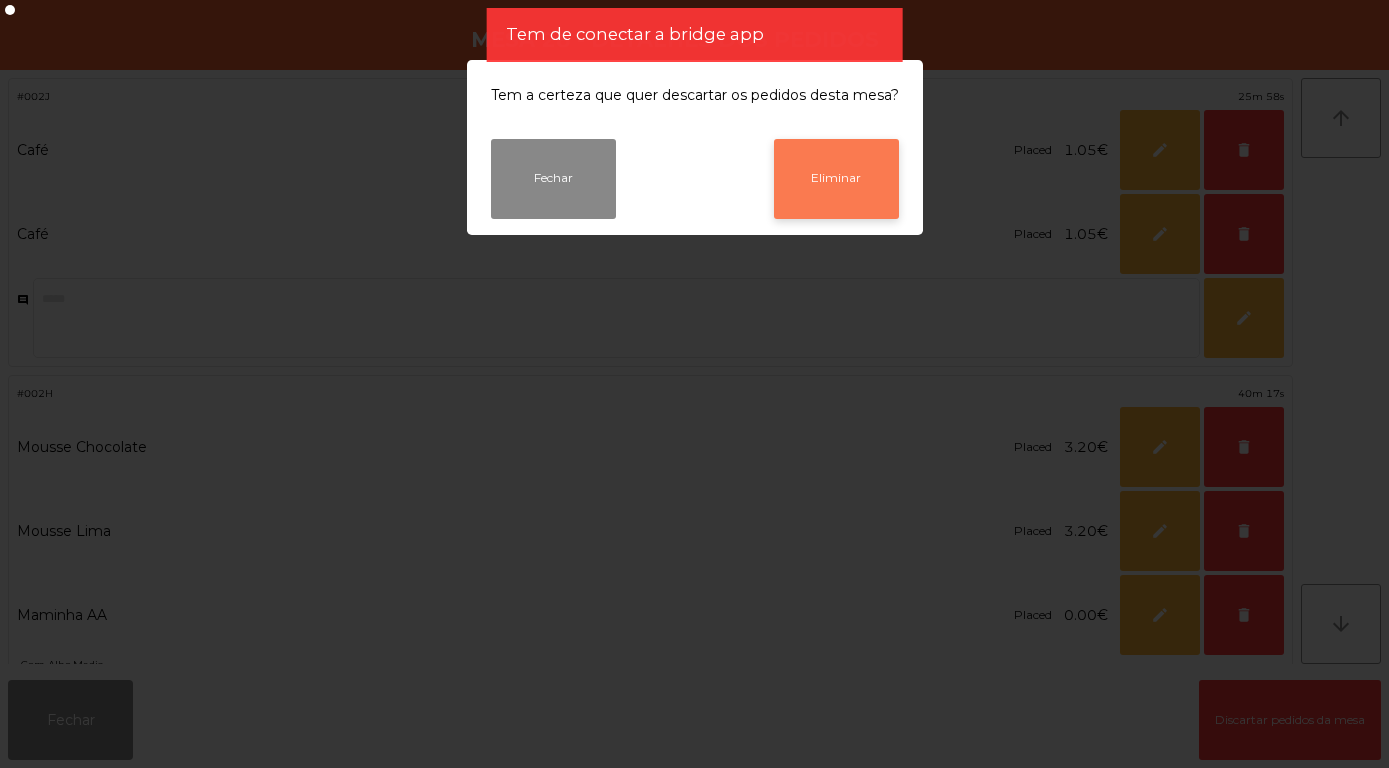 click on "Eliminar" 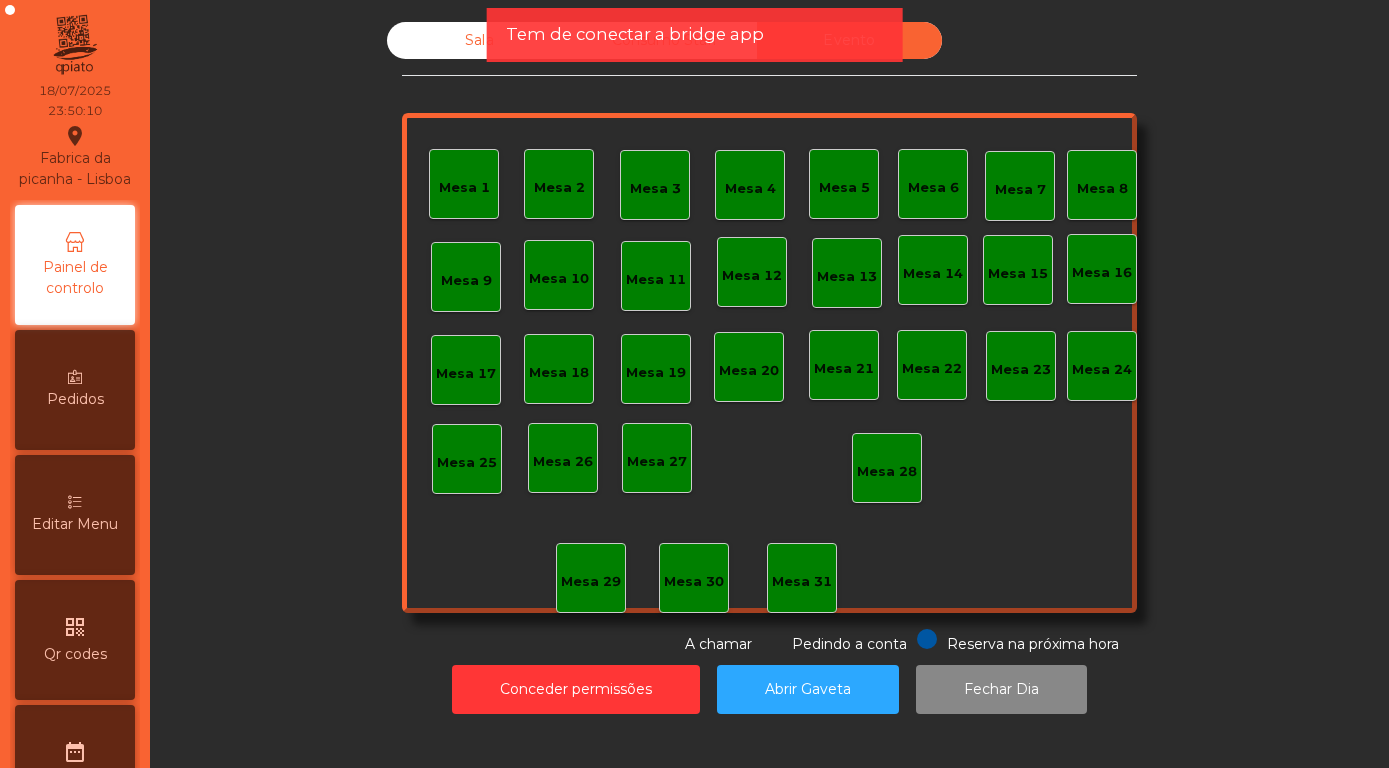 click on "Sala" 